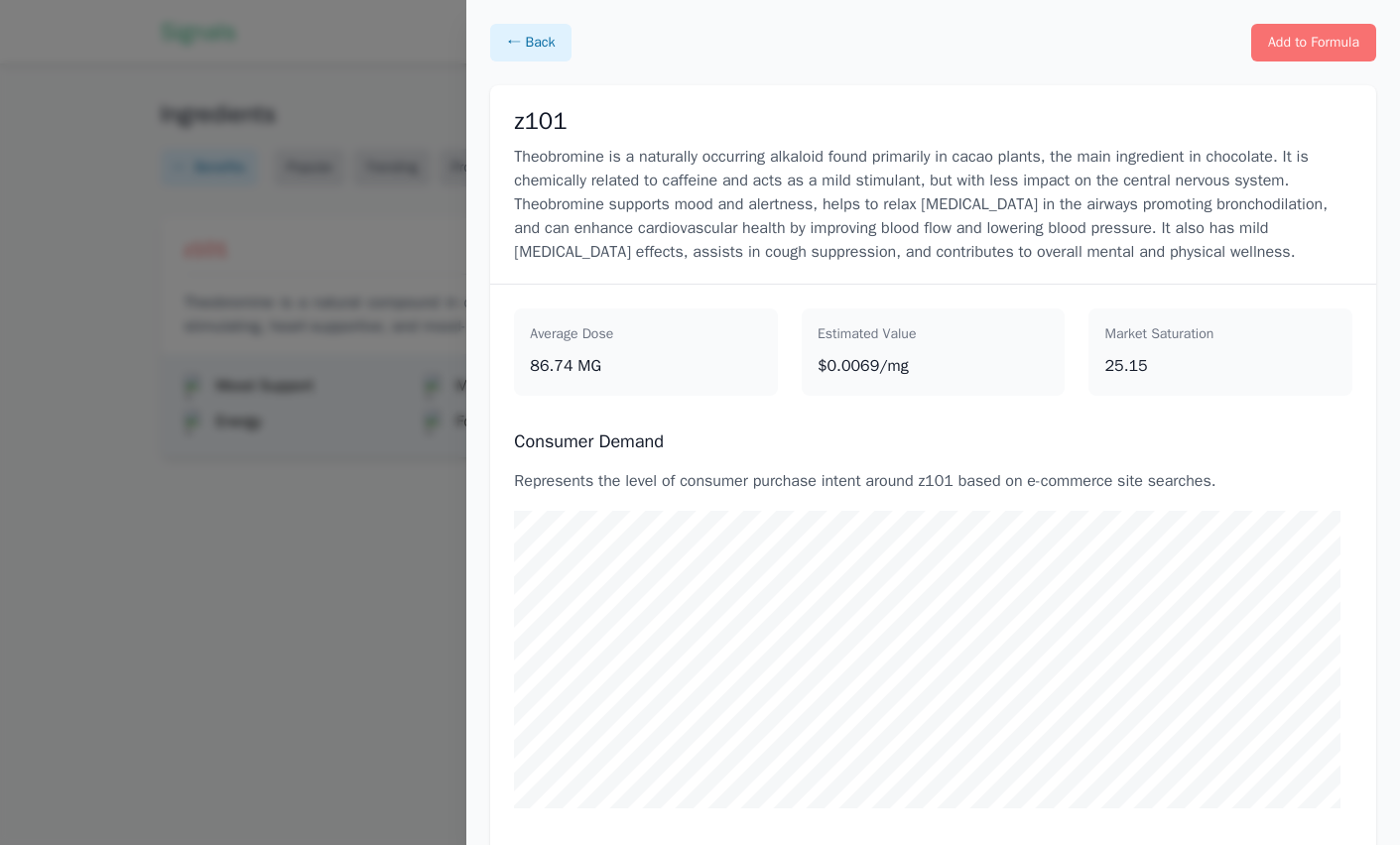 select on "Cognitive Health" 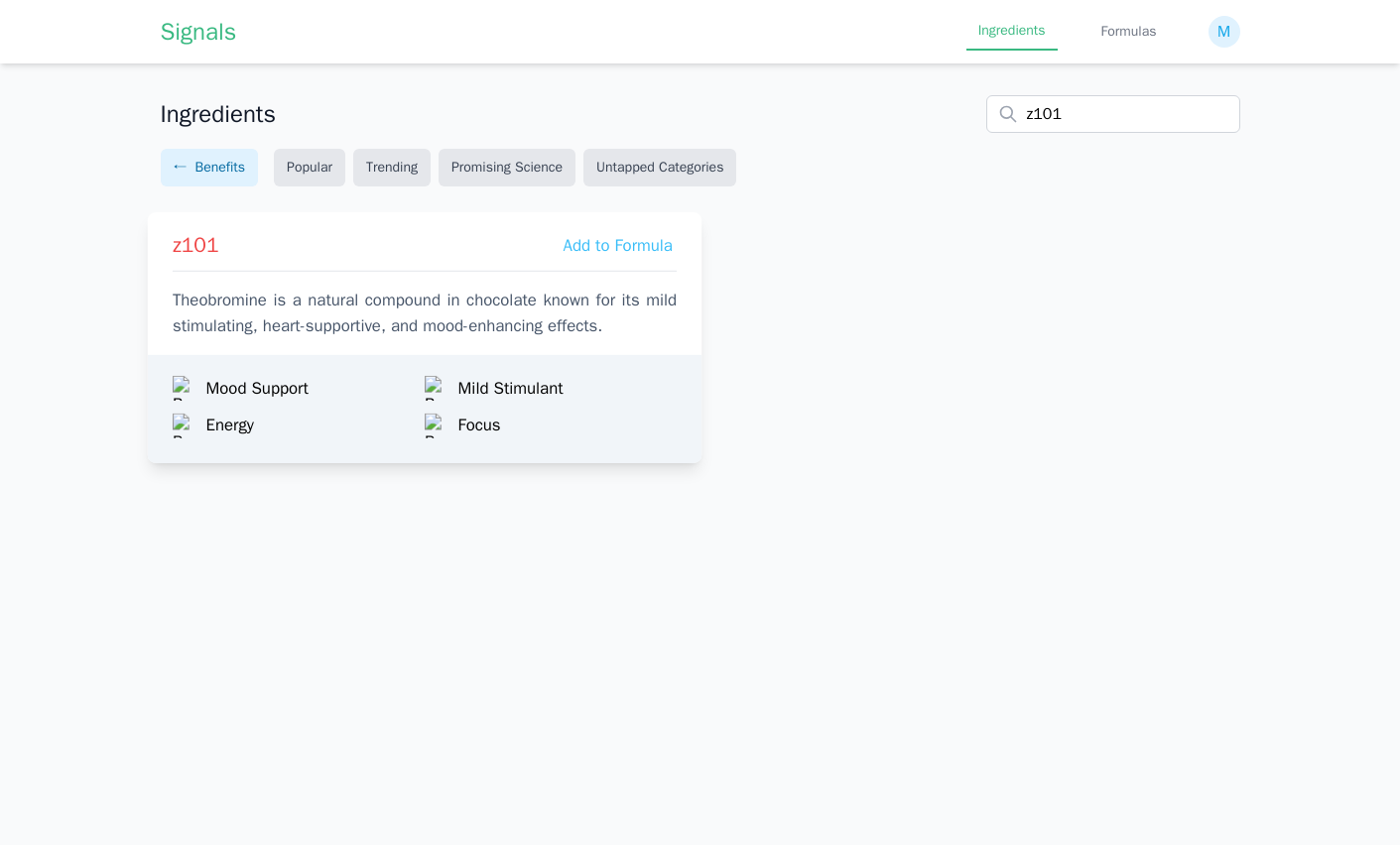 click on "z101  Add to Formula  Theobromine is a natural compound in chocolate known for its mild stimulating, heart-supportive, and mood-enhancing effects." at bounding box center (424, 279) 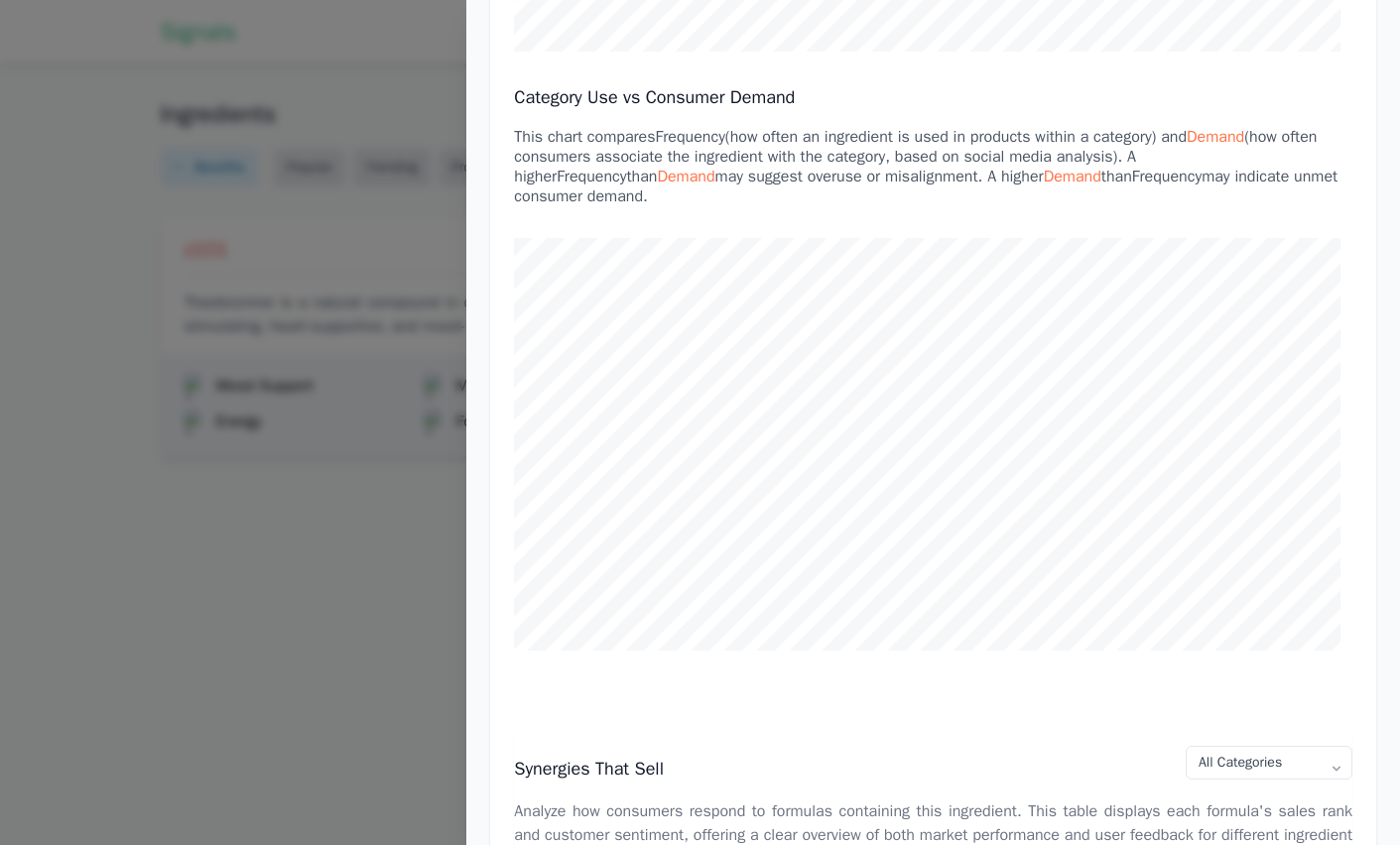 scroll, scrollTop: 0, scrollLeft: 0, axis: both 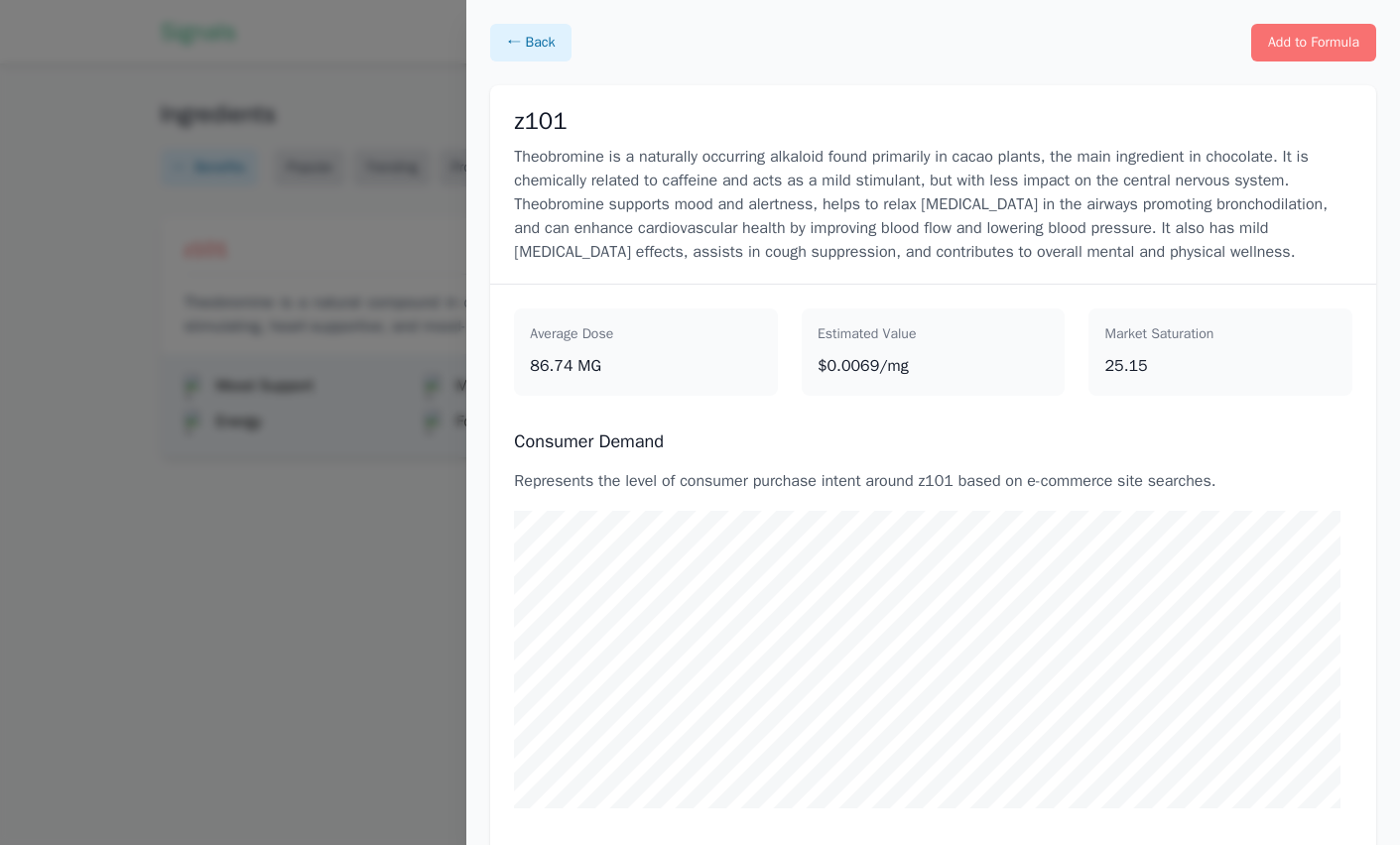 click on "Theobromine is a naturally occurring alkaloid found primarily in cacao plants, the main ingredient in chocolate. It is chemically related to caffeine and acts as a mild stimulant, but with less impact on the central nervous system. Theobromine supports mood and alertness, helps to relax smooth muscle tissue in the airways promoting bronchodilation, and can enhance cardiovascular health by improving blood flow and lowering blood pressure. It also has mild diuretic effects, assists in cough suppression, and contributes to overall mental and physical wellness." at bounding box center (933, 204) 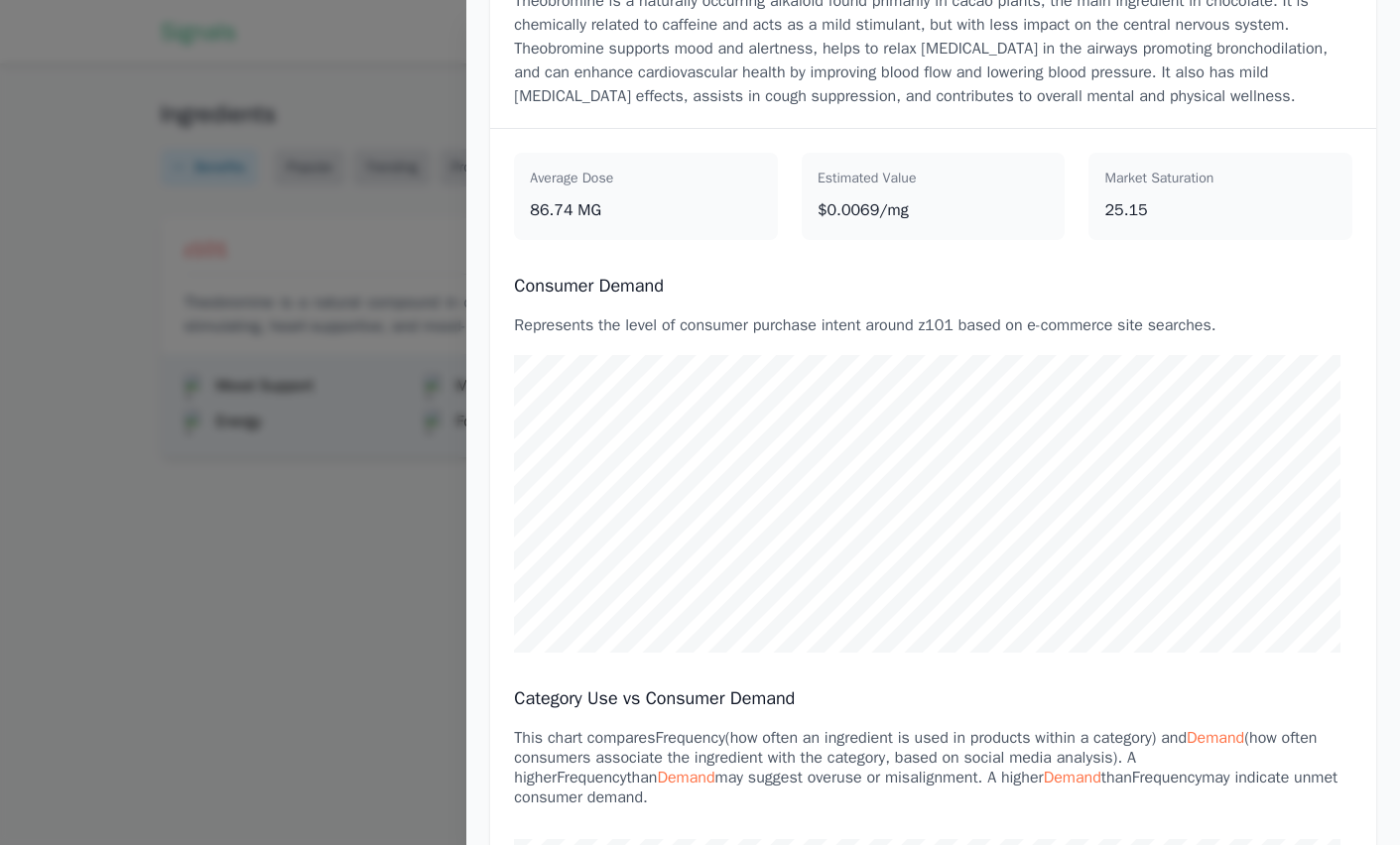 scroll, scrollTop: 0, scrollLeft: 0, axis: both 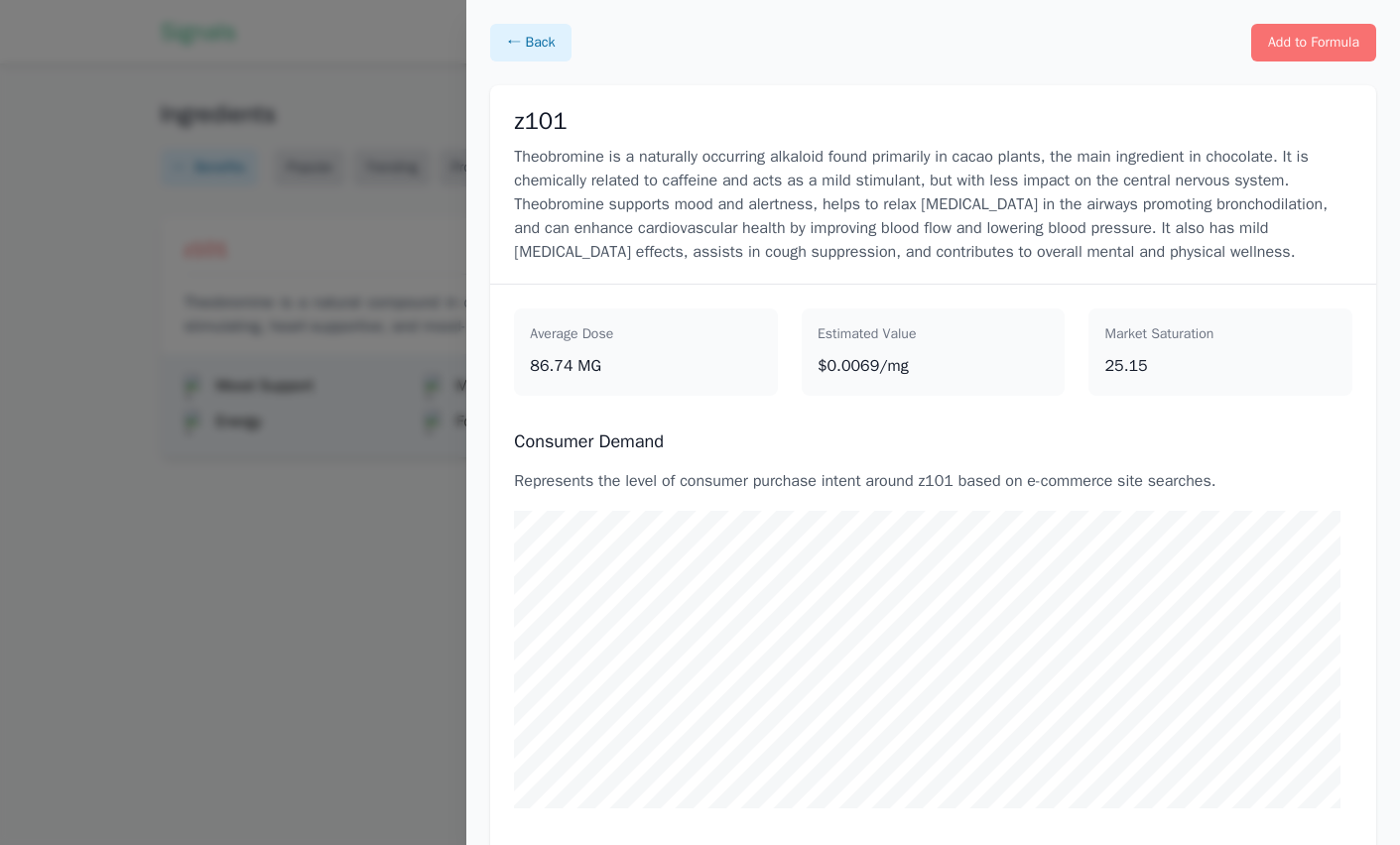 click at bounding box center [700, 422] 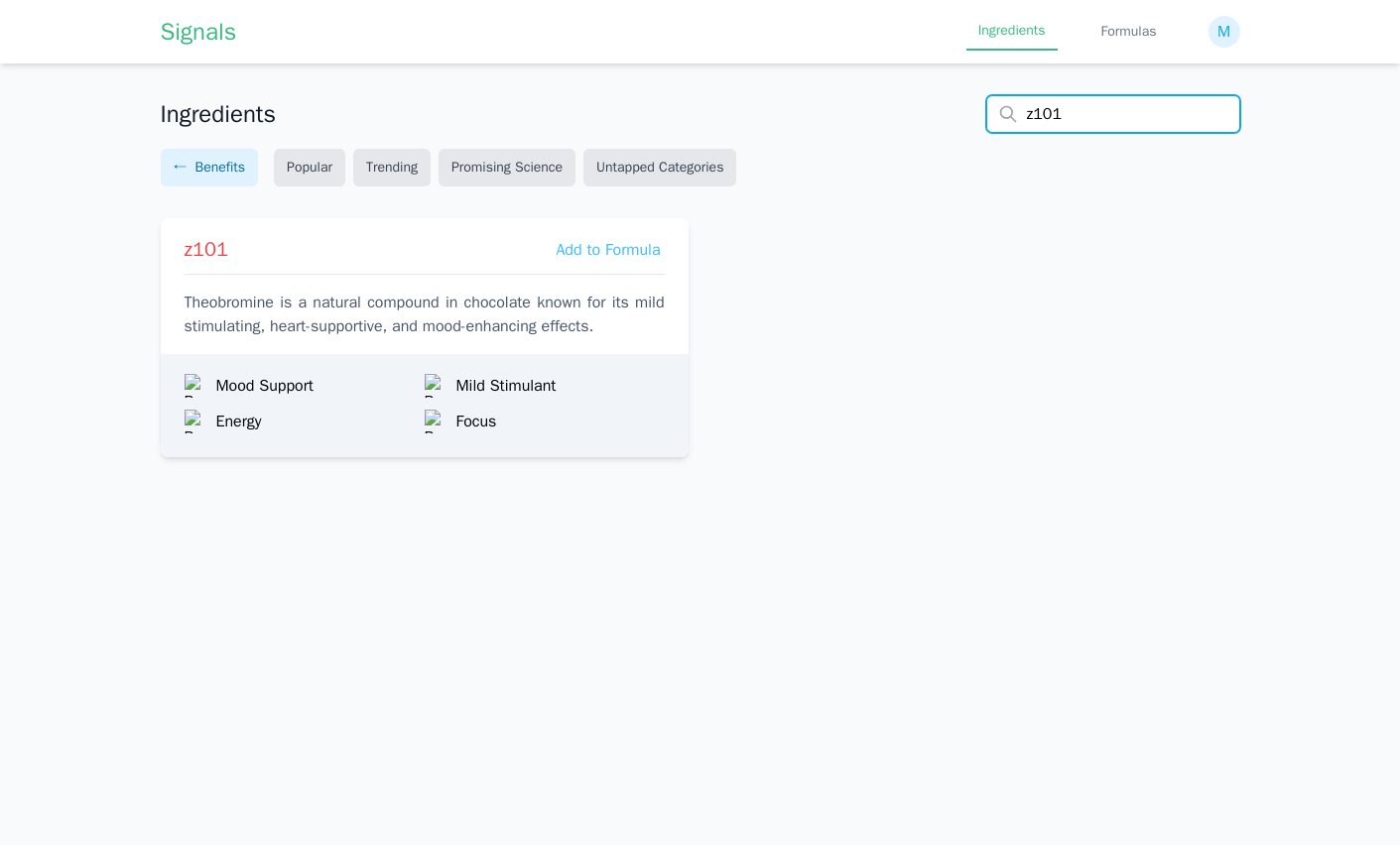 drag, startPoint x: 1091, startPoint y: 113, endPoint x: 973, endPoint y: 111, distance: 118.01695 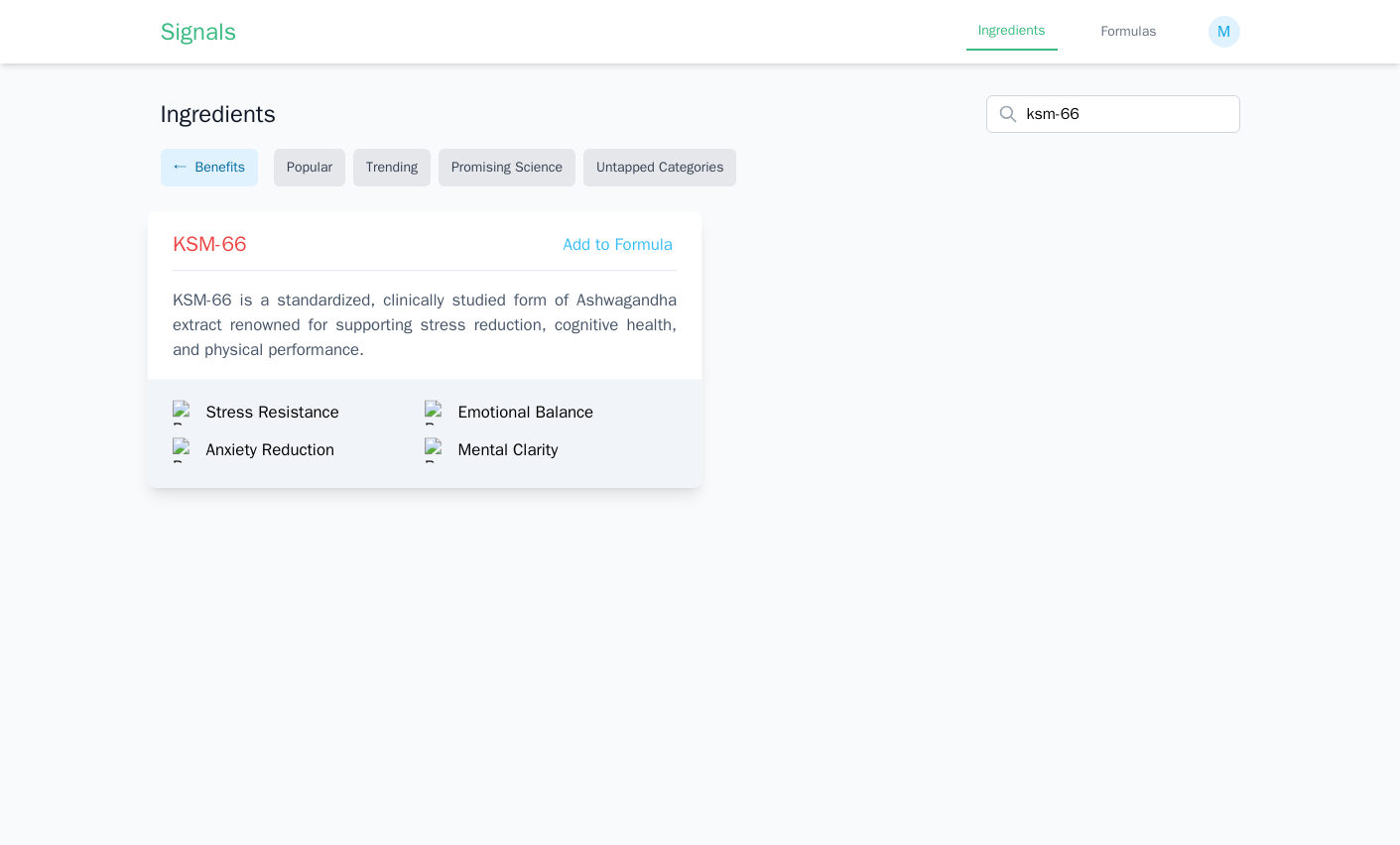 click on "KSM-66  Add to Formula" at bounding box center (424, 245) 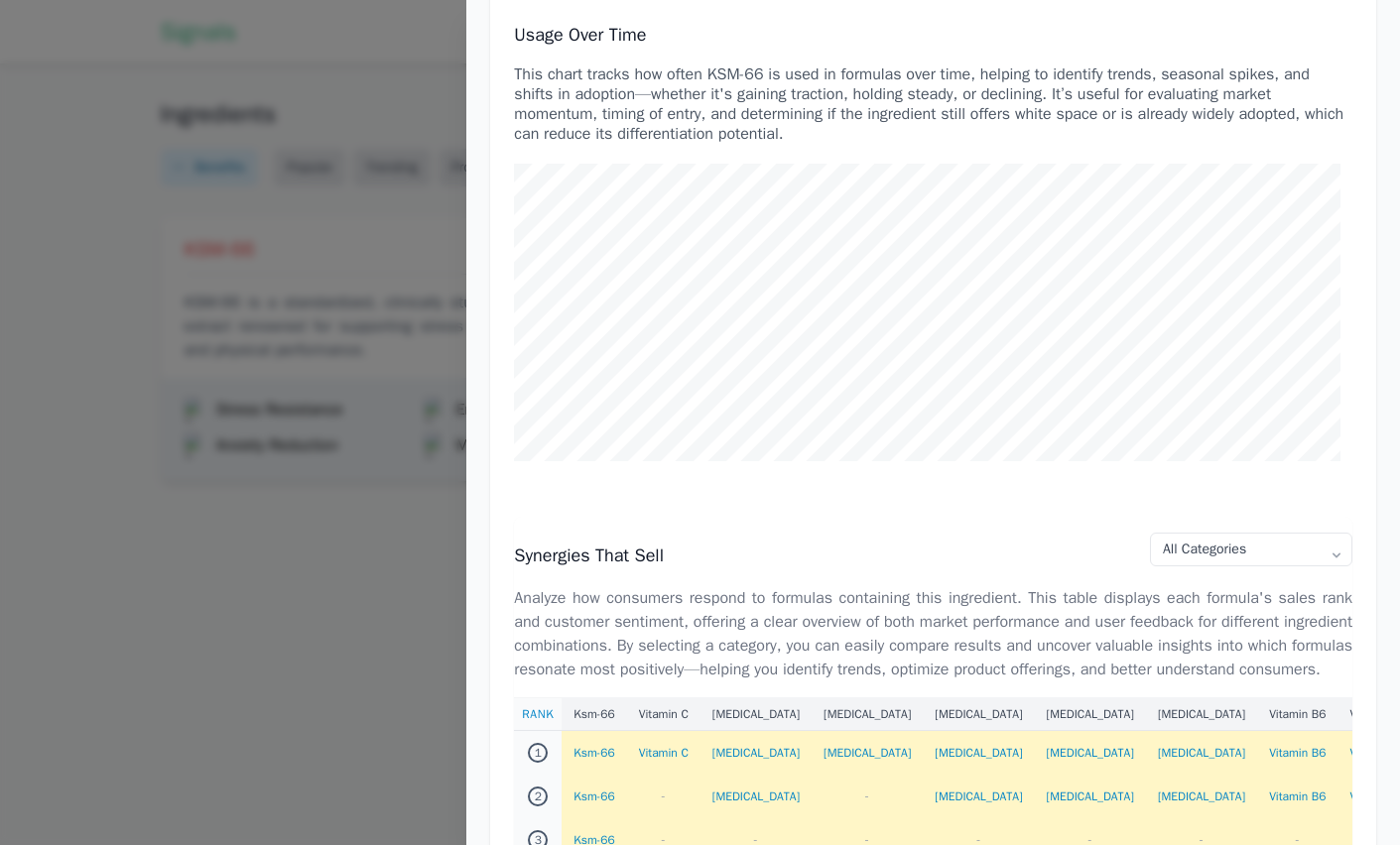 scroll, scrollTop: 0, scrollLeft: 0, axis: both 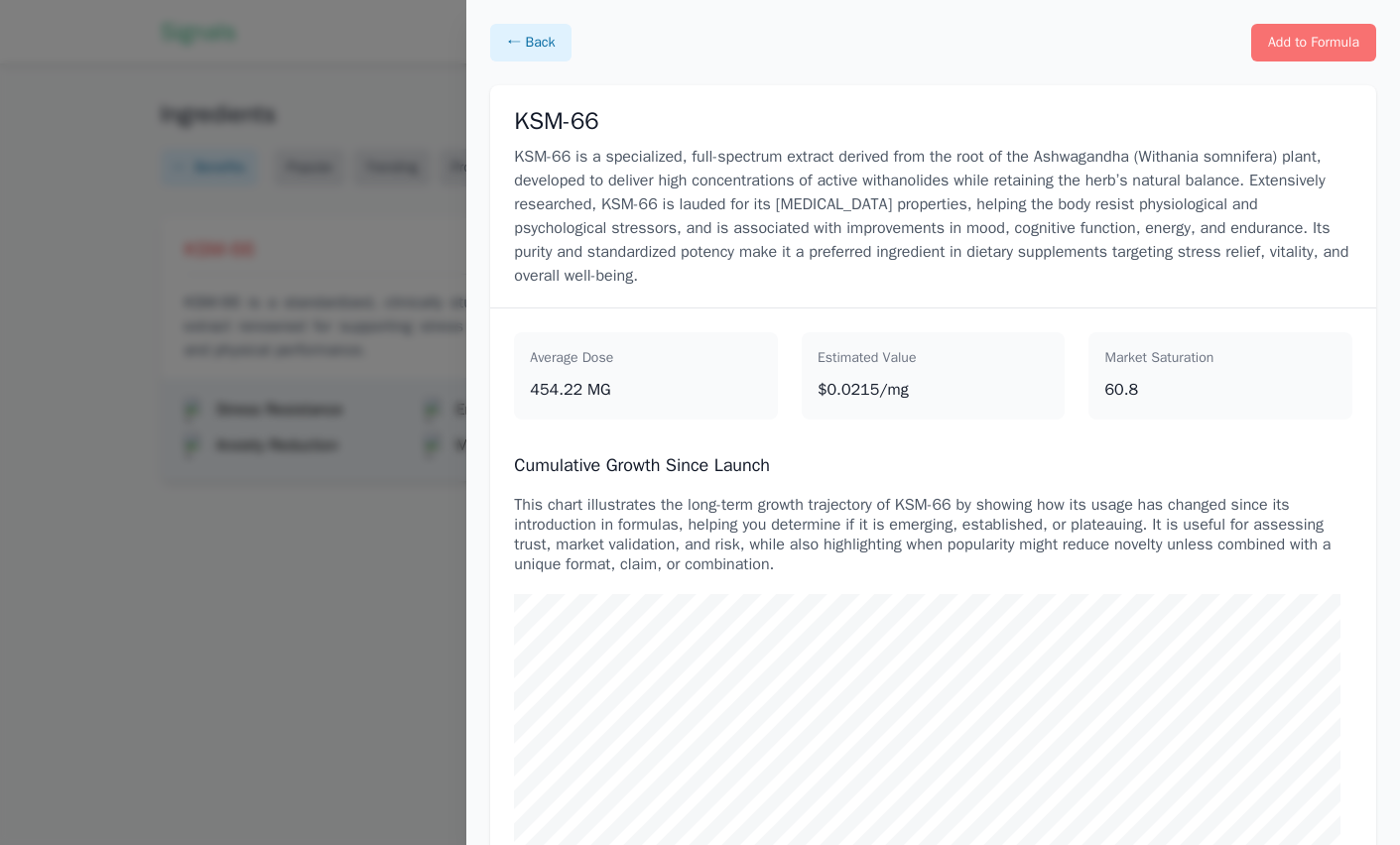 click at bounding box center (700, 422) 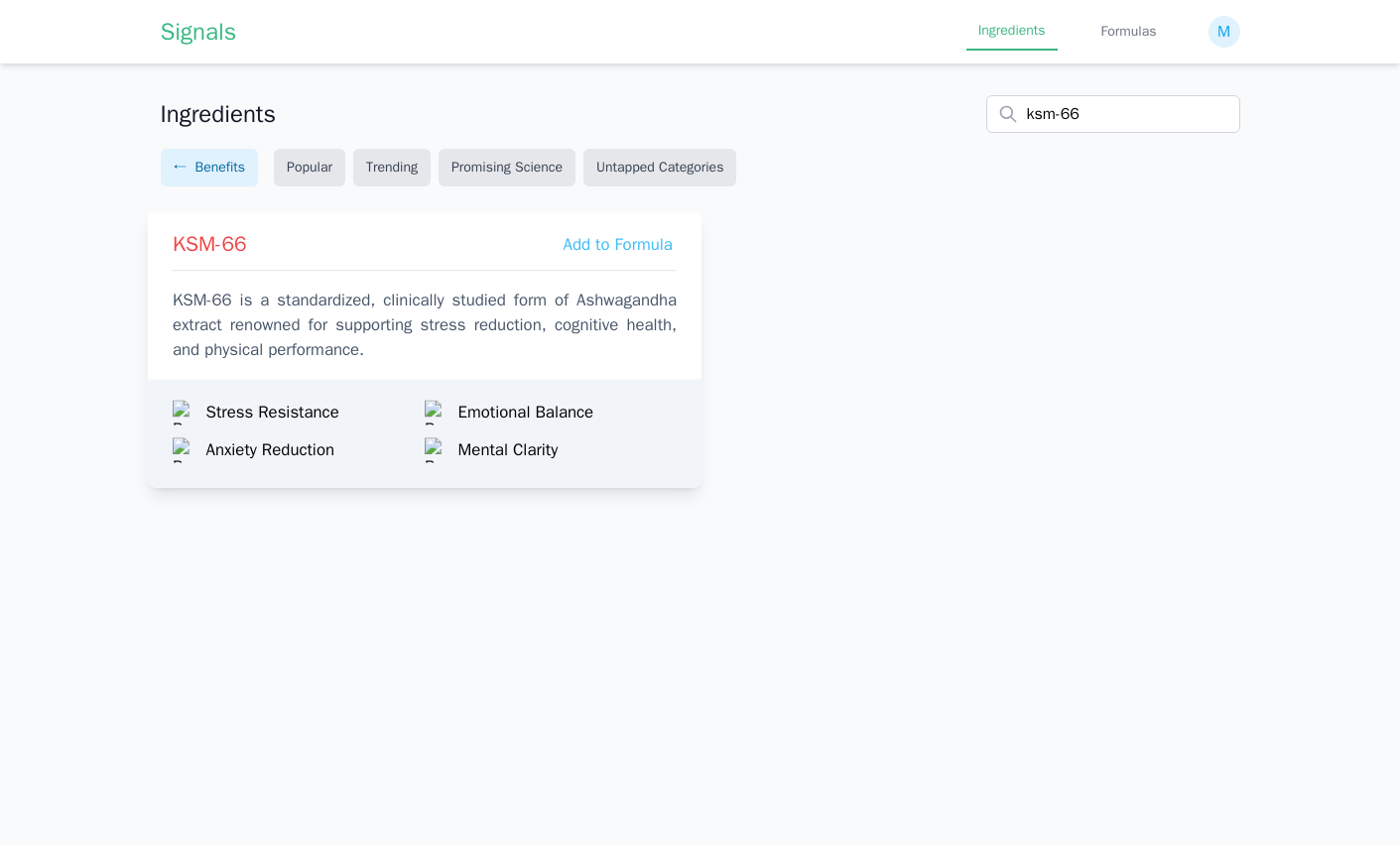 click on "KSM-66  Add to Formula  KSM-66 is a standardized, clinically studied form of Ashwagandha extract renowned for supporting stress reduction, cognitive health, and physical performance." at bounding box center [424, 291] 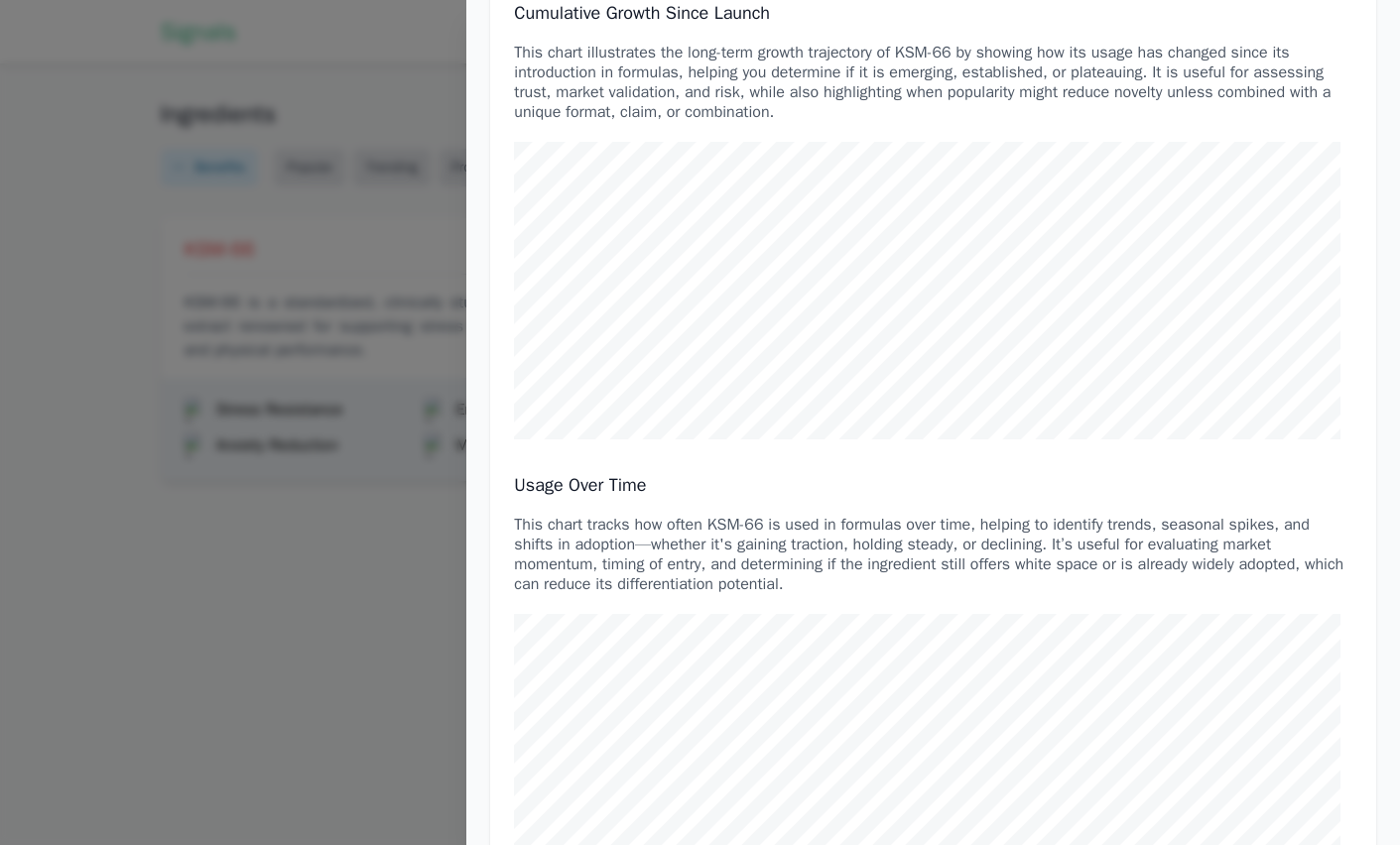 scroll, scrollTop: 0, scrollLeft: 0, axis: both 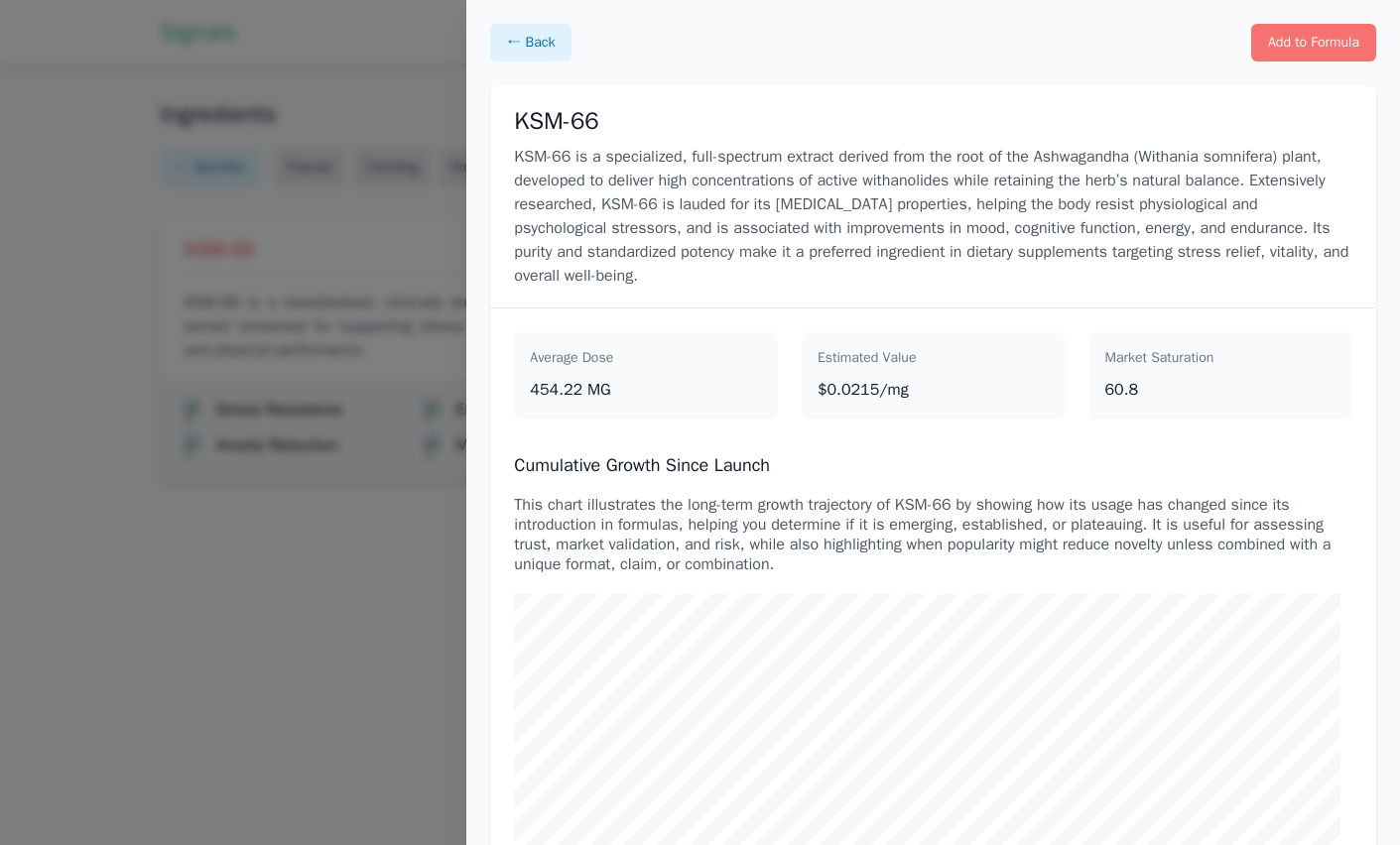 click at bounding box center (700, 422) 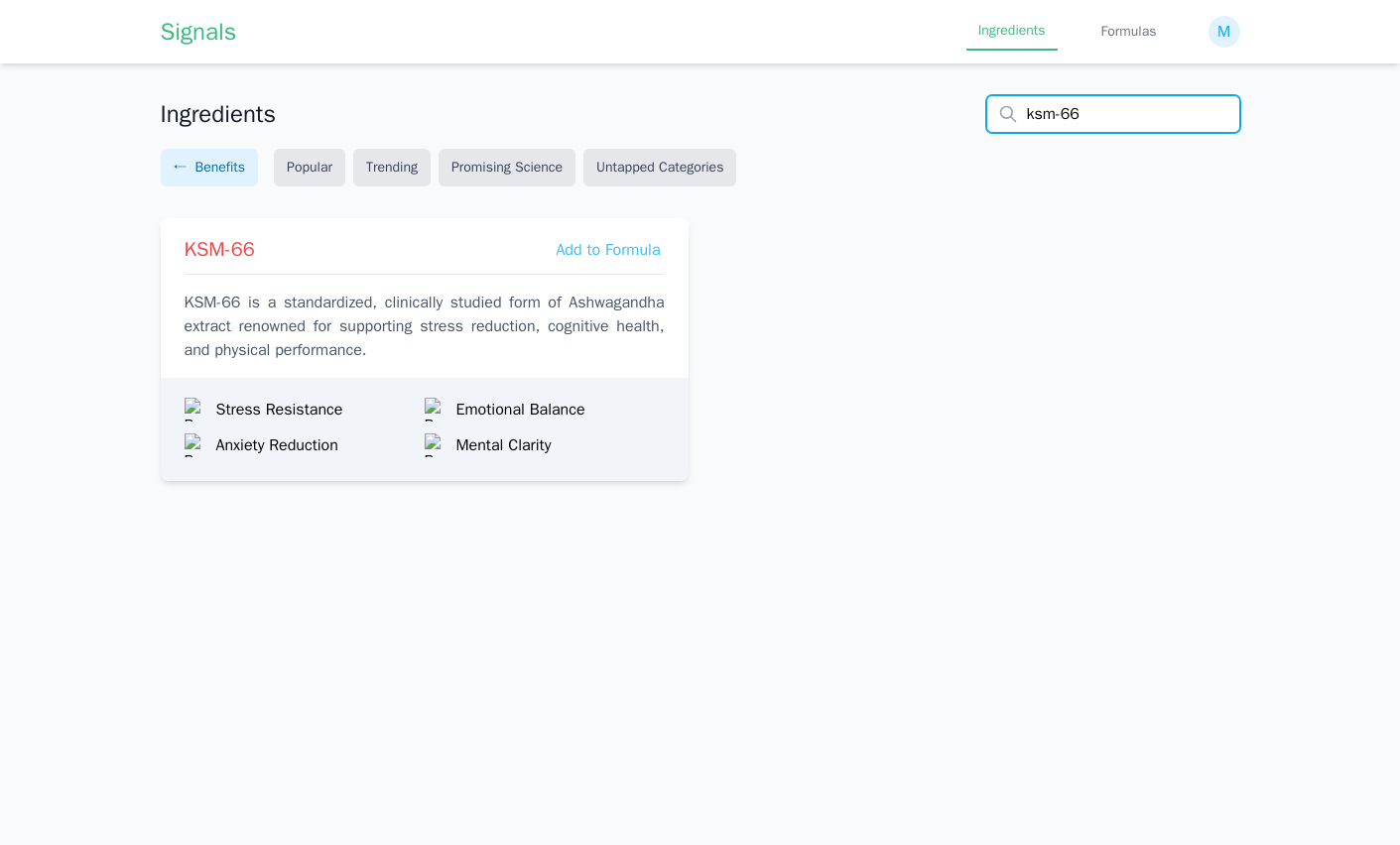 drag, startPoint x: 1140, startPoint y: 107, endPoint x: 974, endPoint y: 85, distance: 167.45149 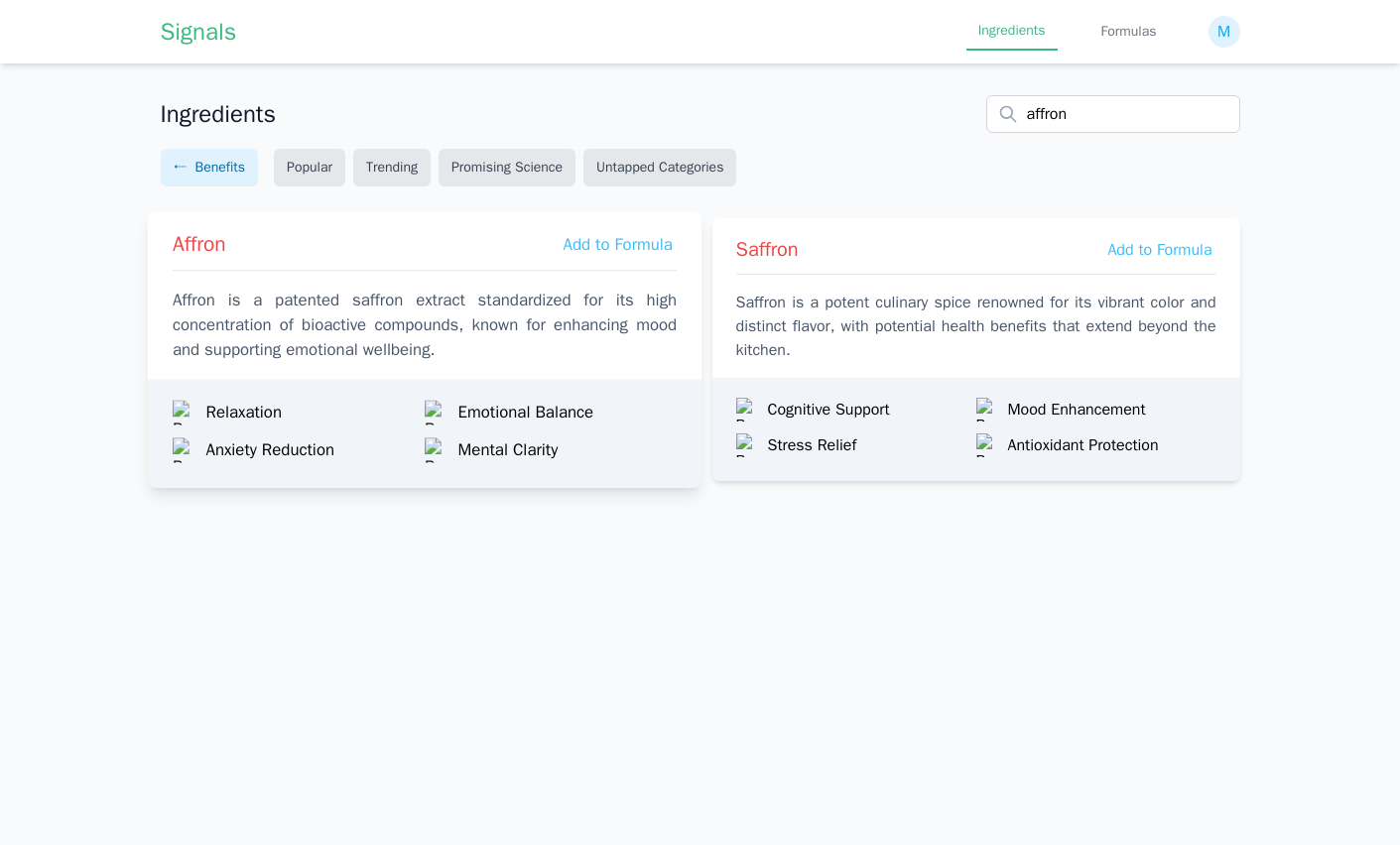 click on "Affron  Add to Formula  Affron is a patented saffron extract standardized for its high concentration of bioactive compounds, known for enhancing mood and supporting emotional wellbeing." at bounding box center [424, 291] 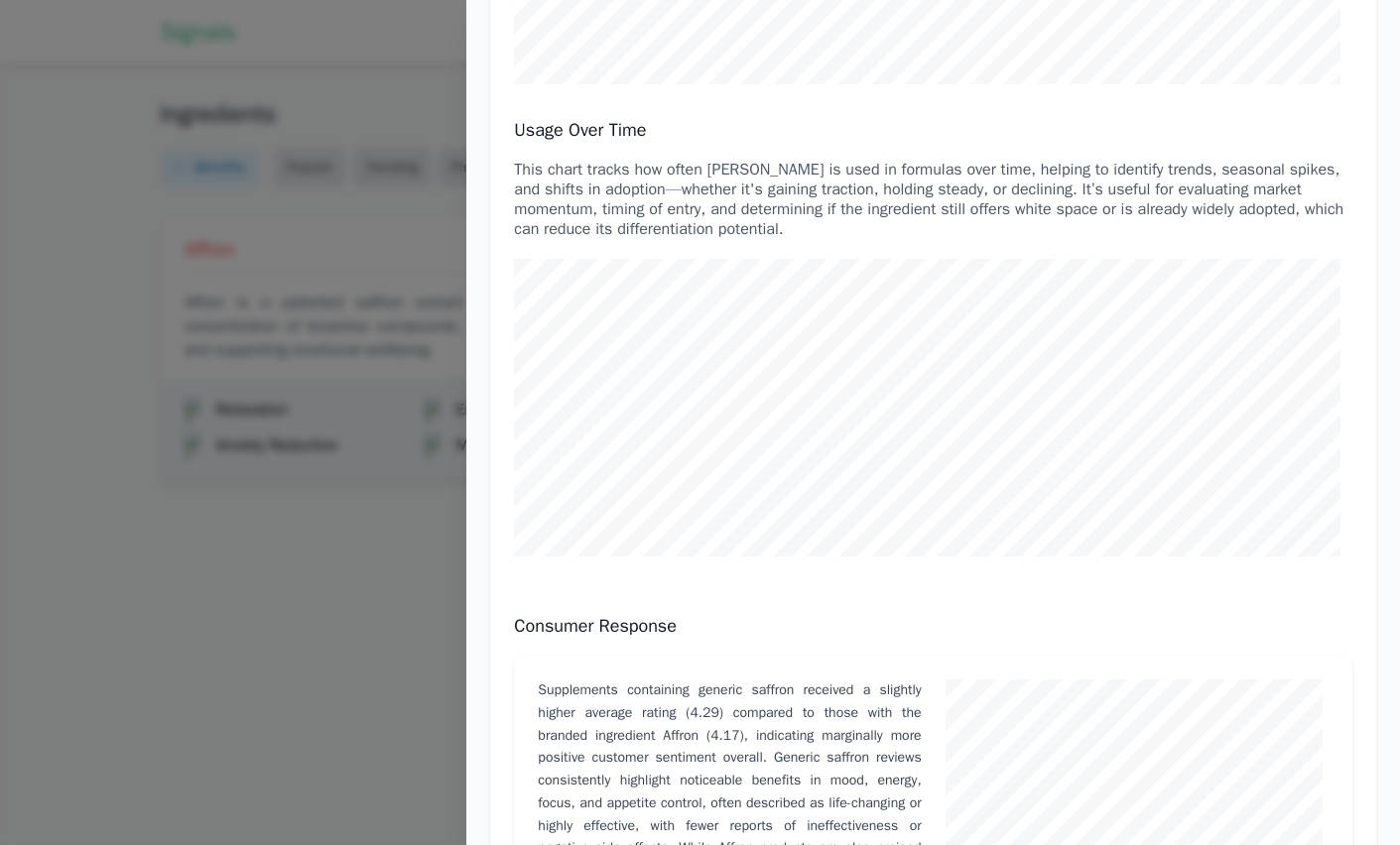 scroll, scrollTop: 0, scrollLeft: 0, axis: both 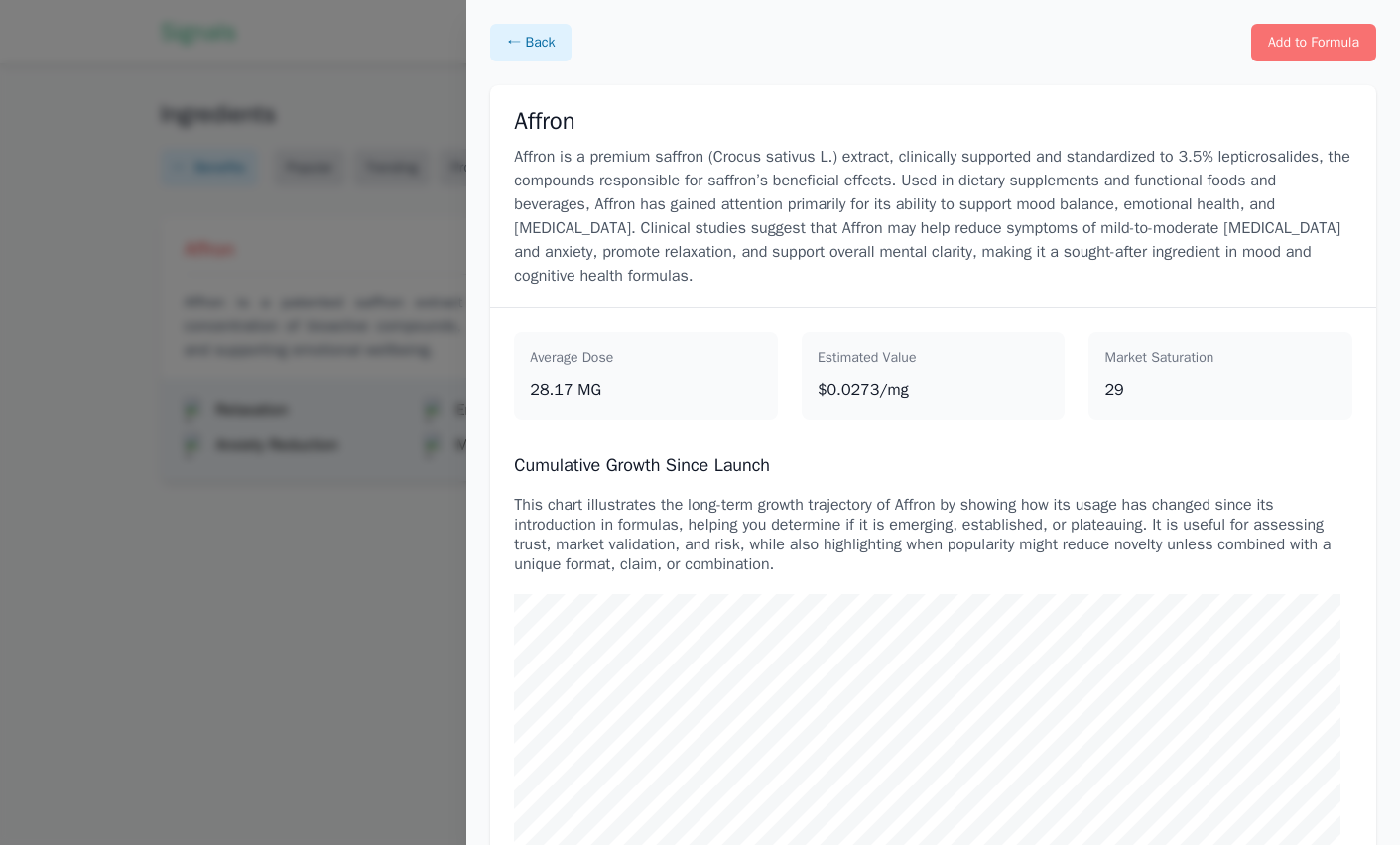 click at bounding box center (700, 422) 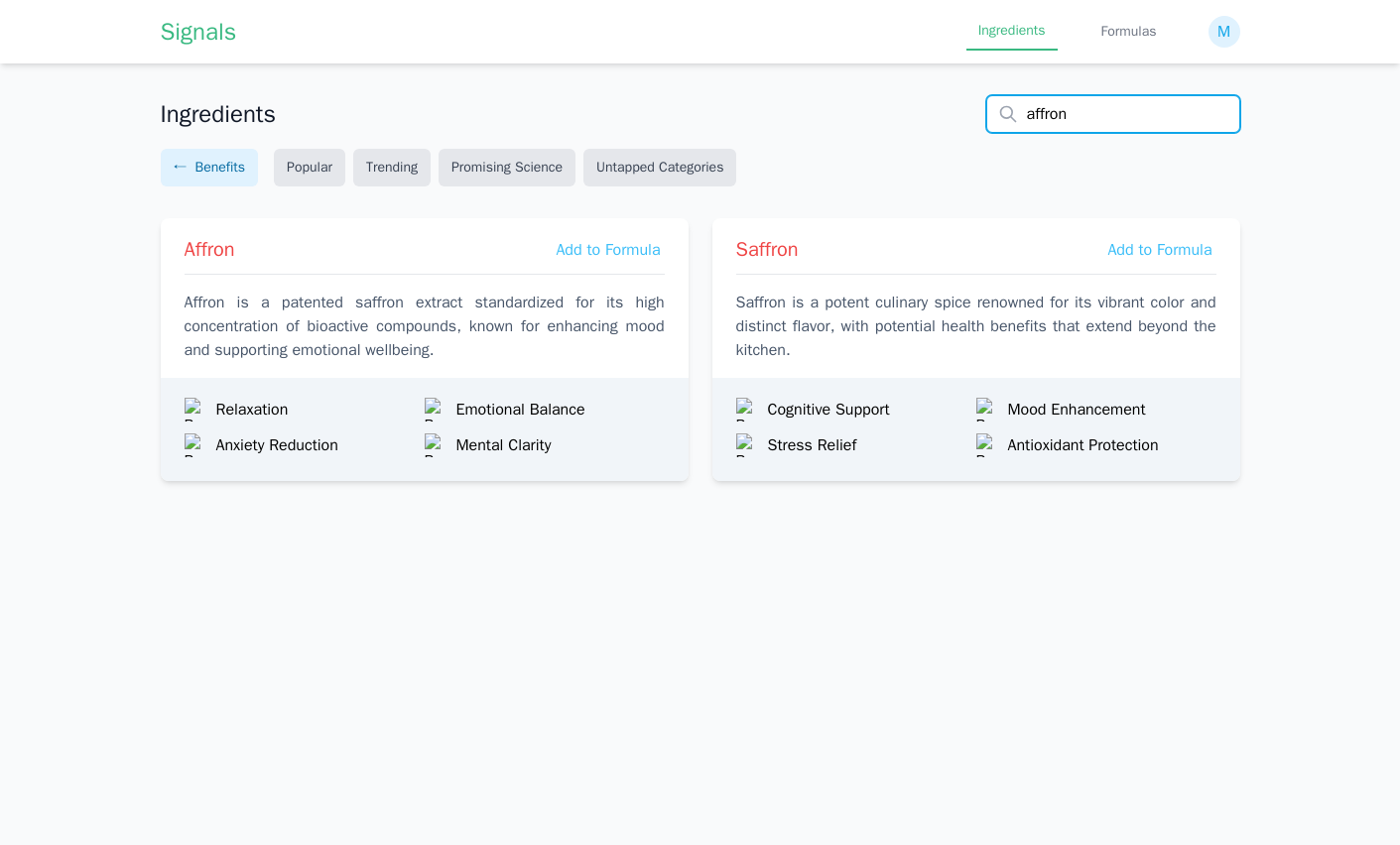 drag, startPoint x: 1113, startPoint y: 118, endPoint x: 959, endPoint y: 103, distance: 154.72879 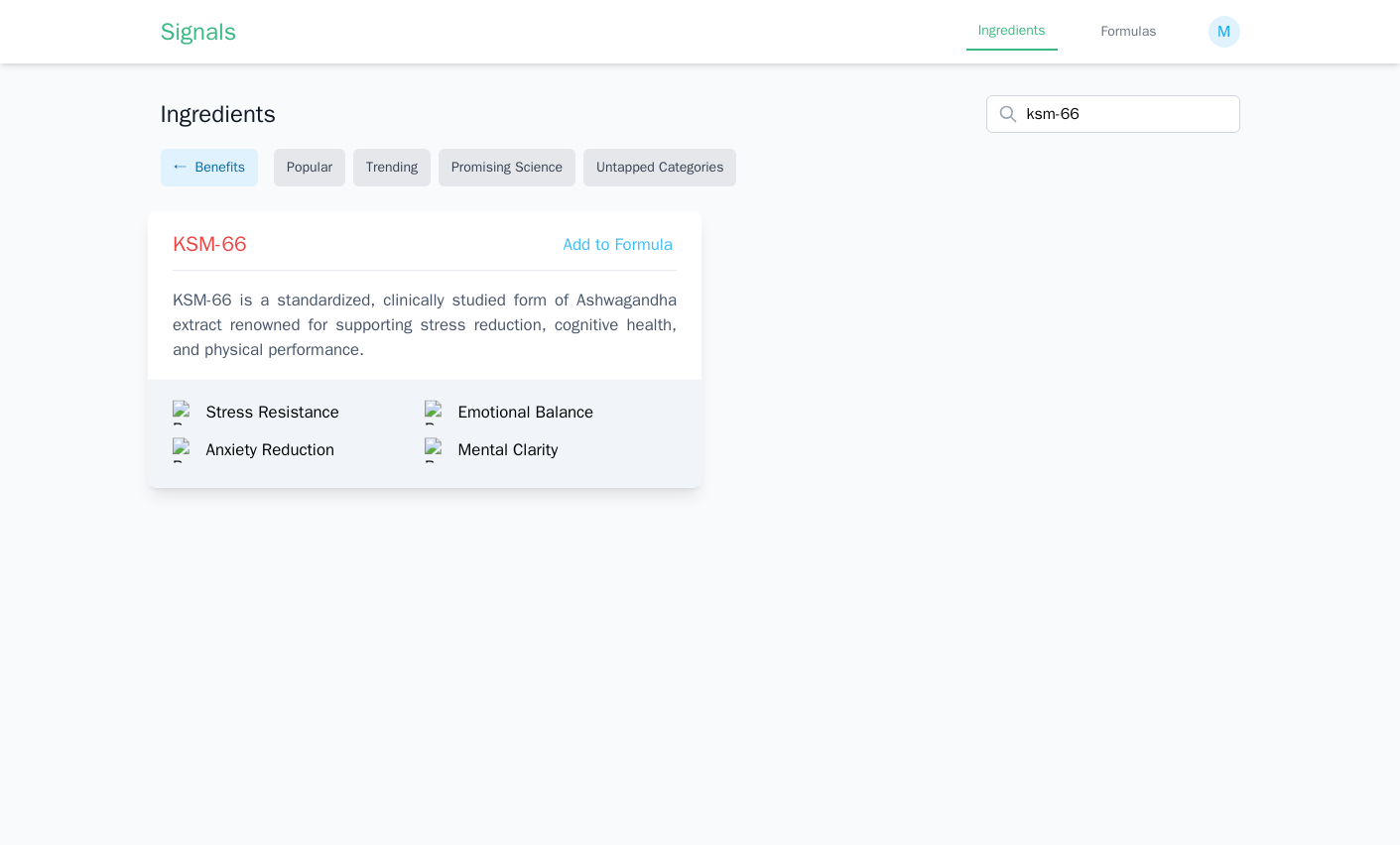 click on "KSM-66 is a standardized, clinically studied form of Ashwagandha extract renowned for supporting stress reduction, cognitive health, and physical performance." at bounding box center (424, 325) 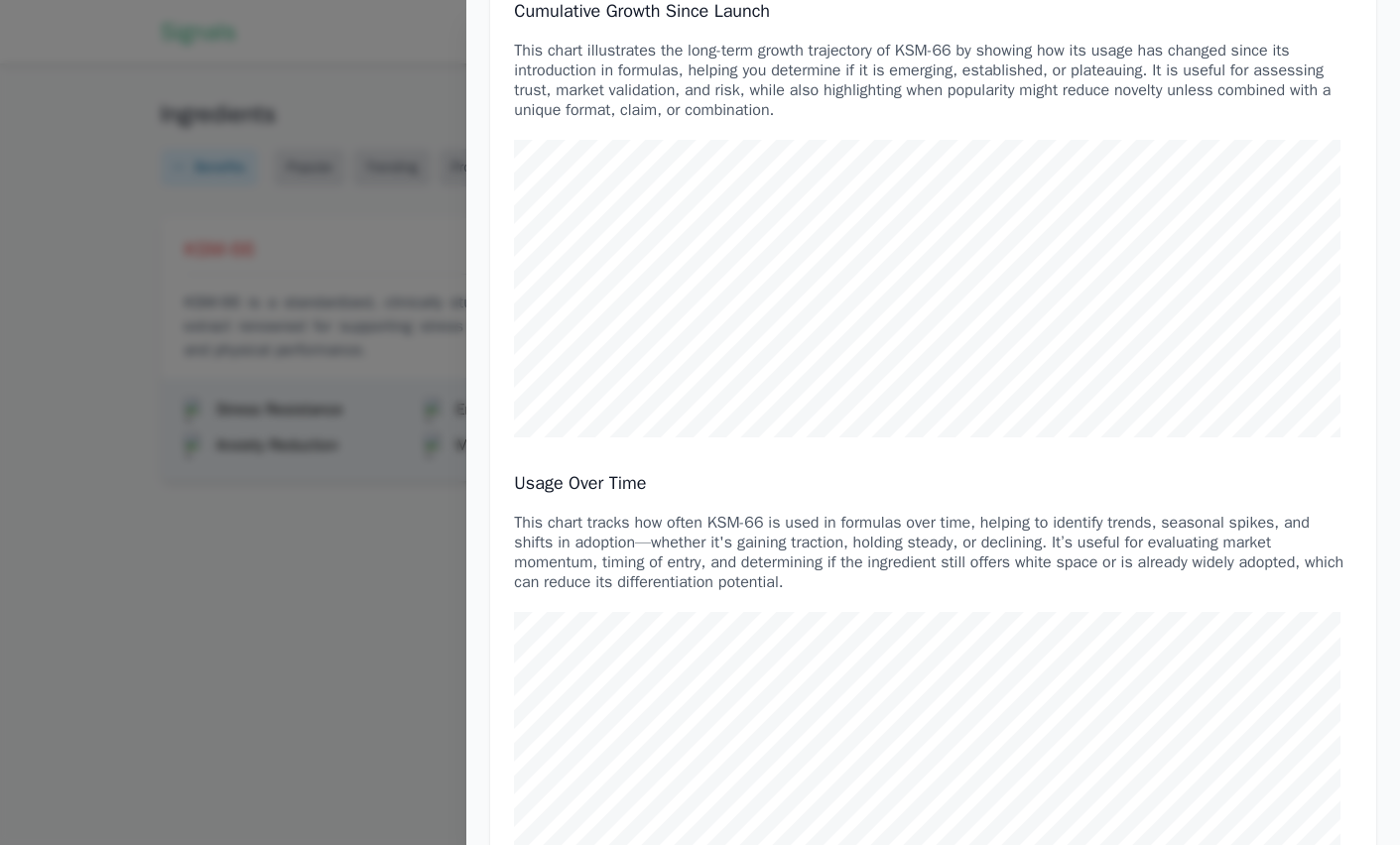scroll, scrollTop: 0, scrollLeft: 0, axis: both 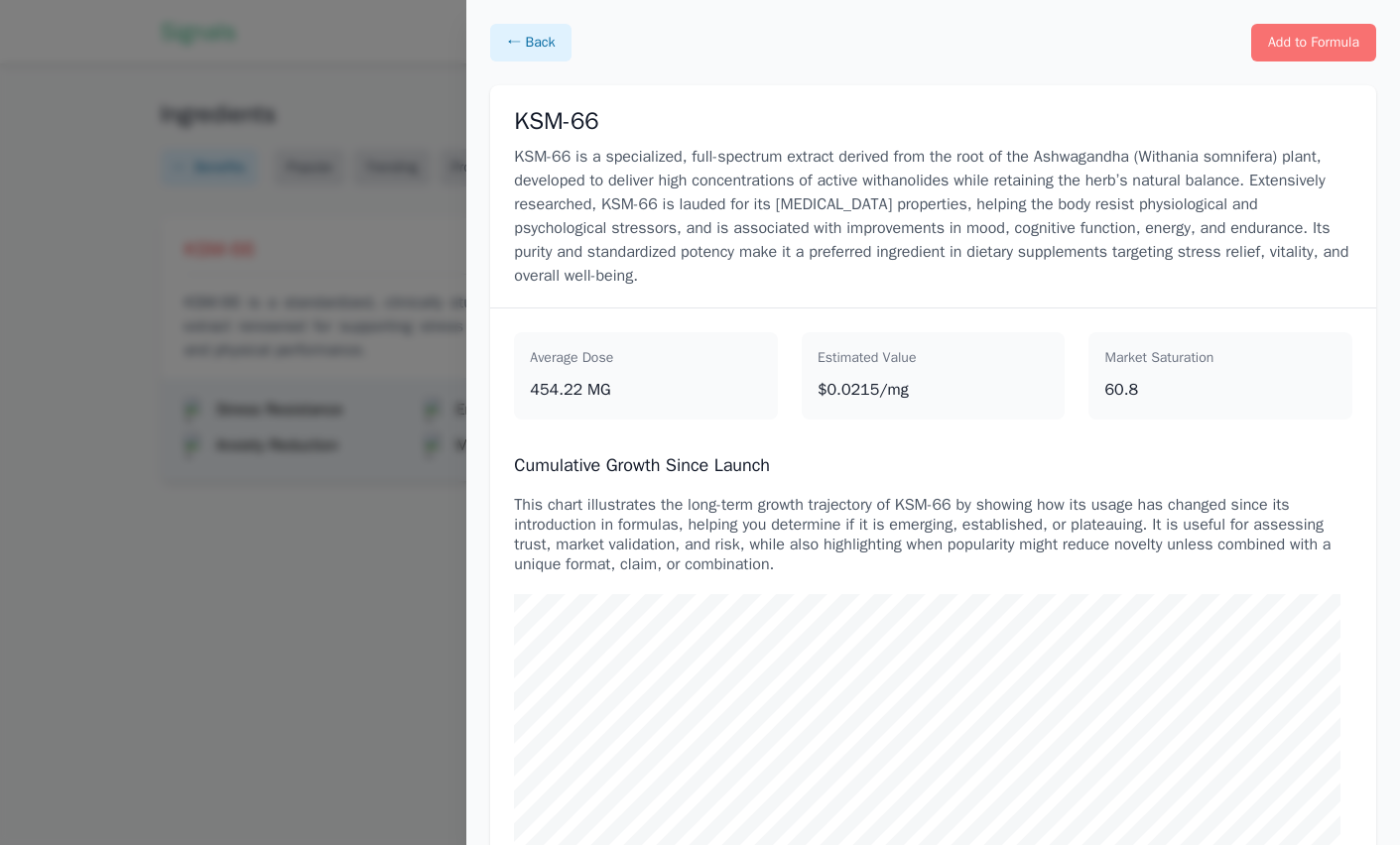 click at bounding box center (700, 422) 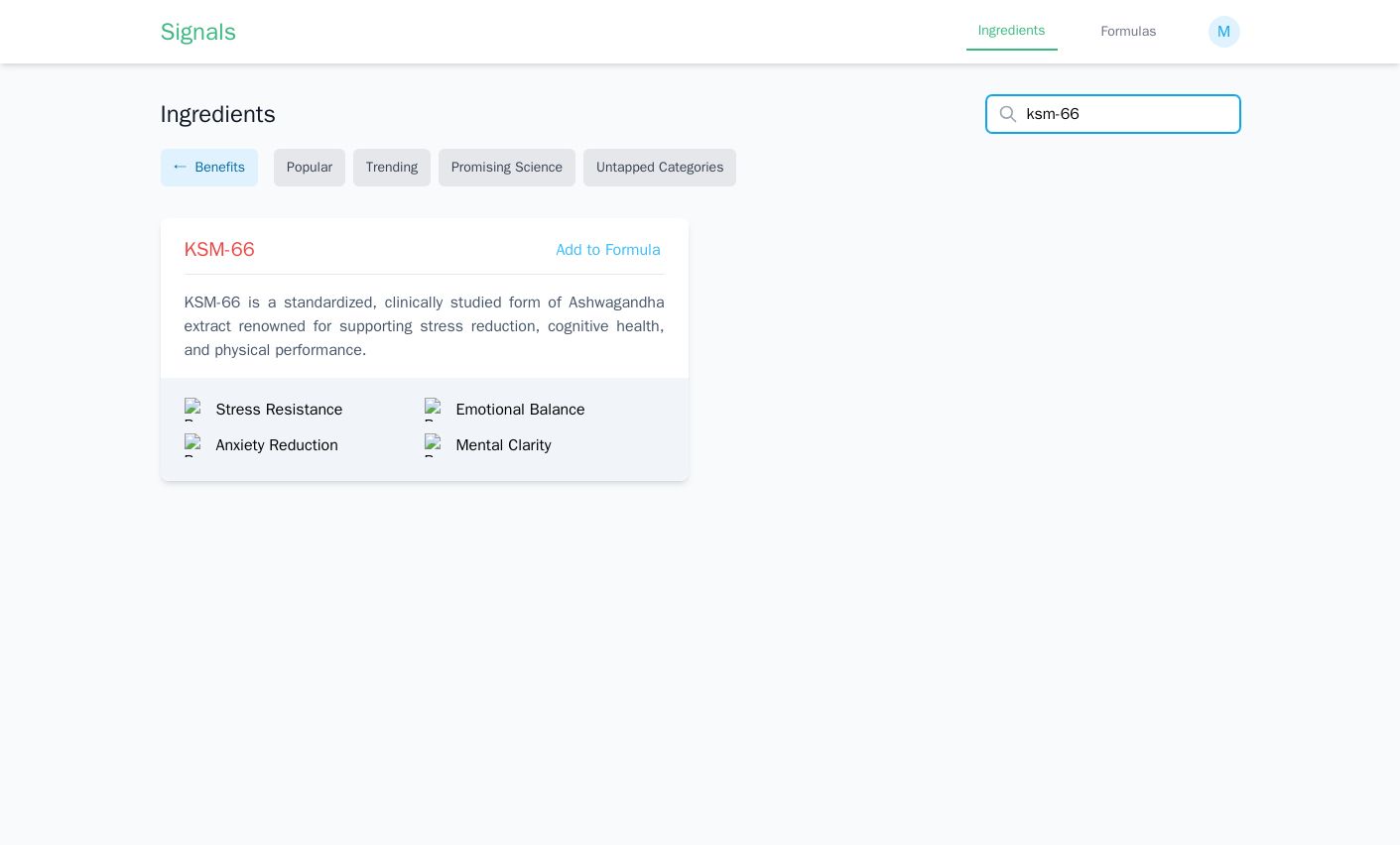 drag, startPoint x: 1028, startPoint y: 113, endPoint x: 951, endPoint y: 109, distance: 77.10383 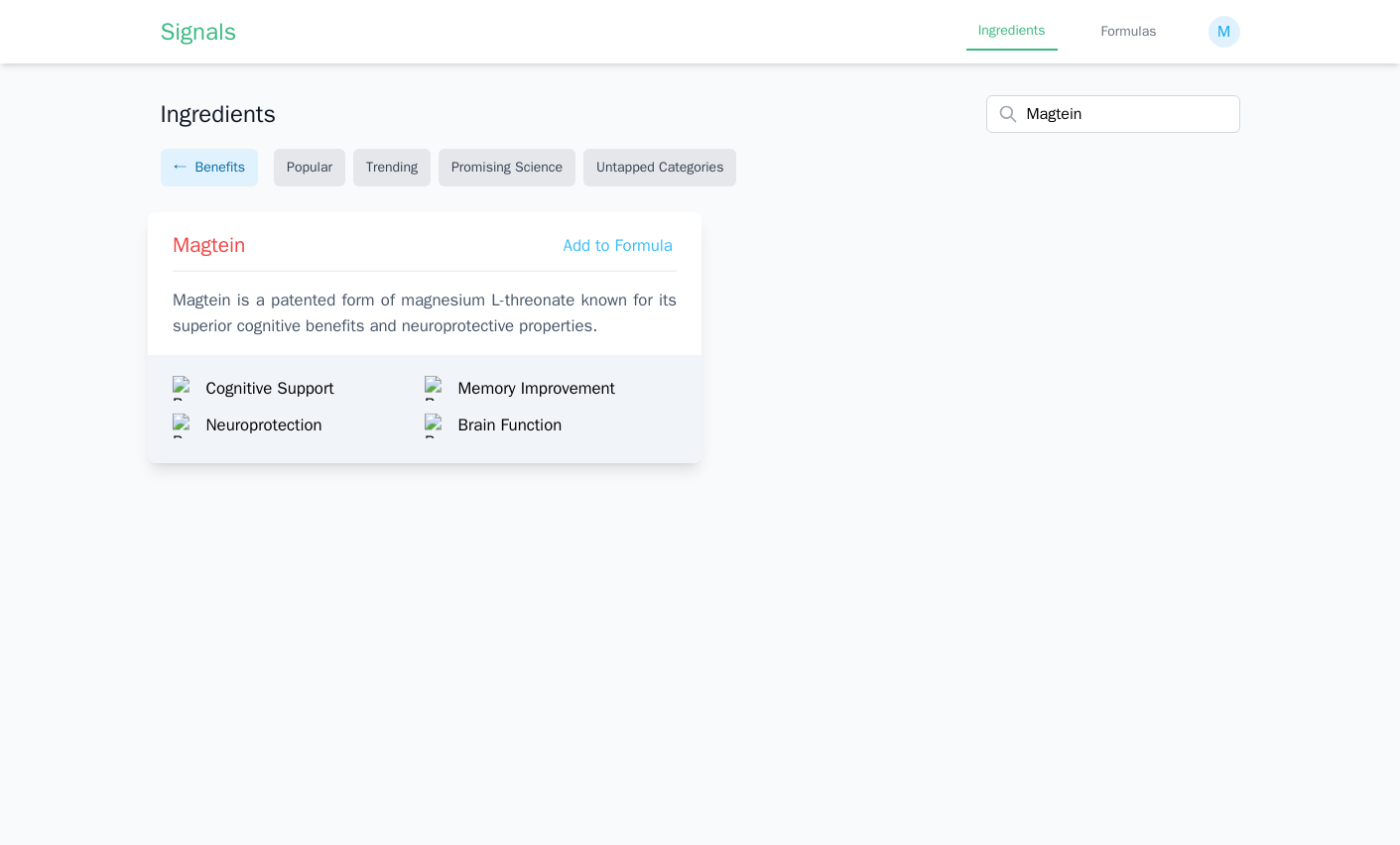 click on "Magtein is a patented form of magnesium L-threonate known for its superior cognitive benefits and neuroprotective properties." at bounding box center (424, 313) 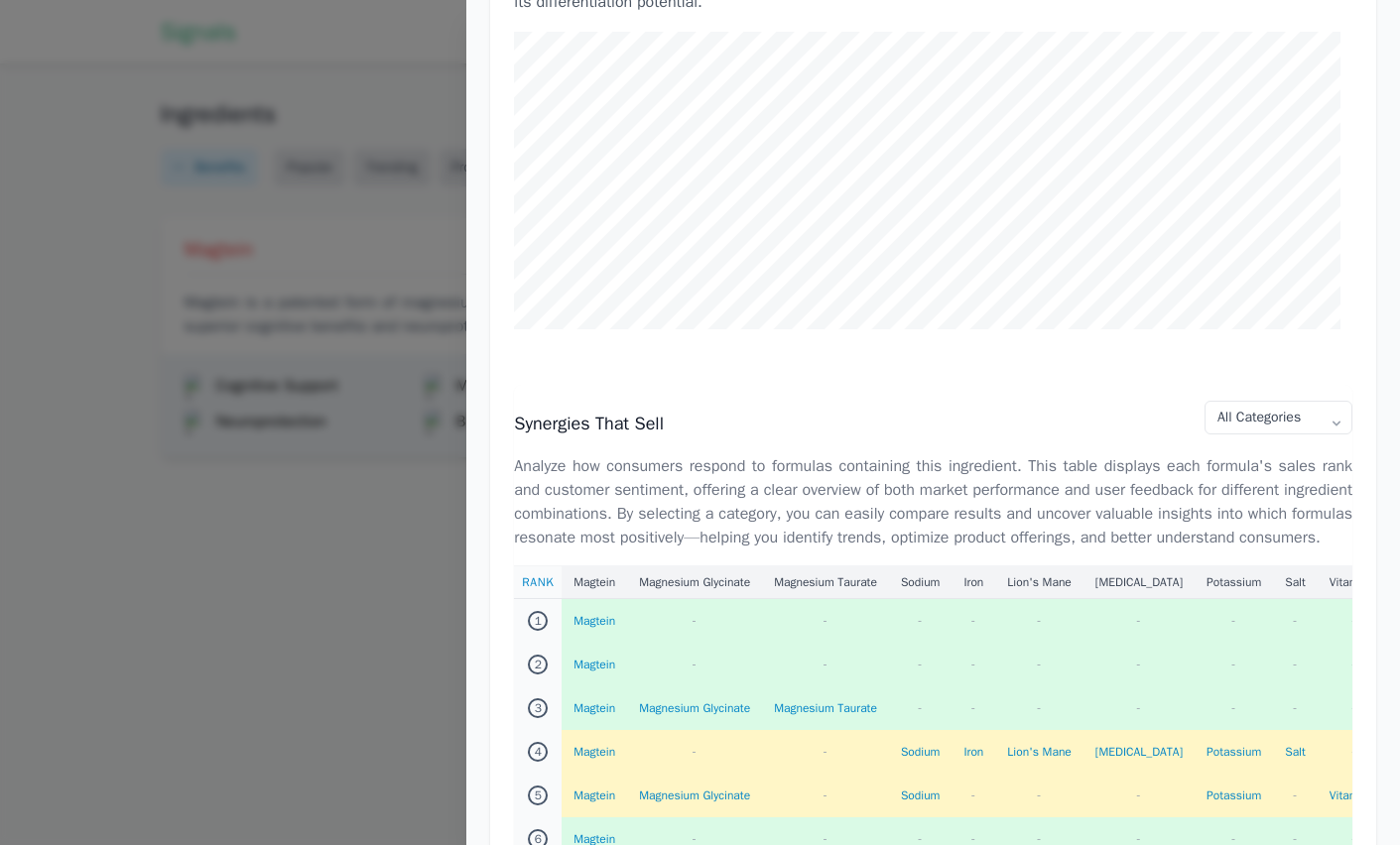 scroll, scrollTop: 1040, scrollLeft: 0, axis: vertical 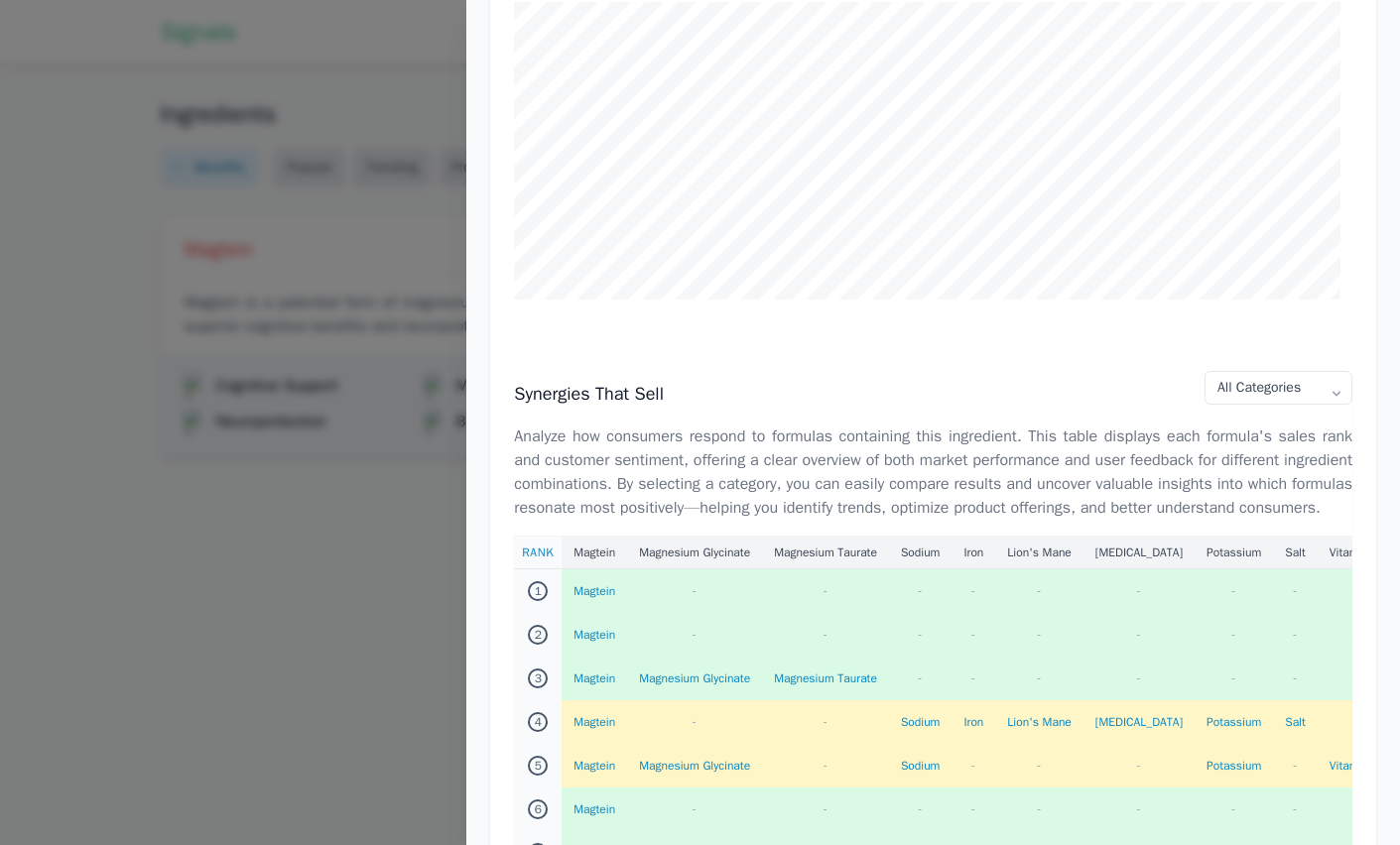 click at bounding box center (700, 422) 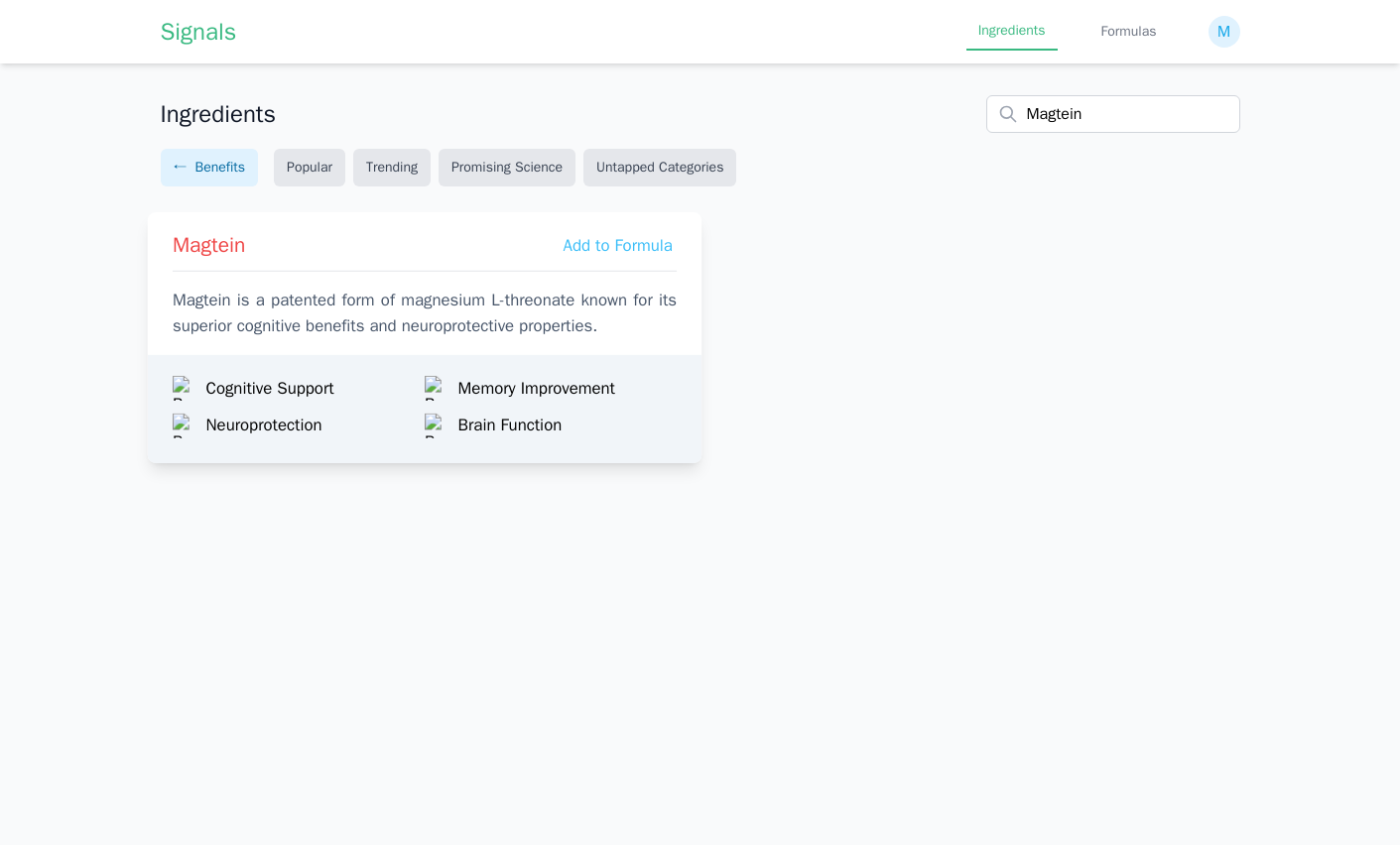 click on "Magtein  Add to Formula  Magtein is a patented form of magnesium L-threonate known for its superior cognitive benefits and neuroprotective properties." at bounding box center (424, 279) 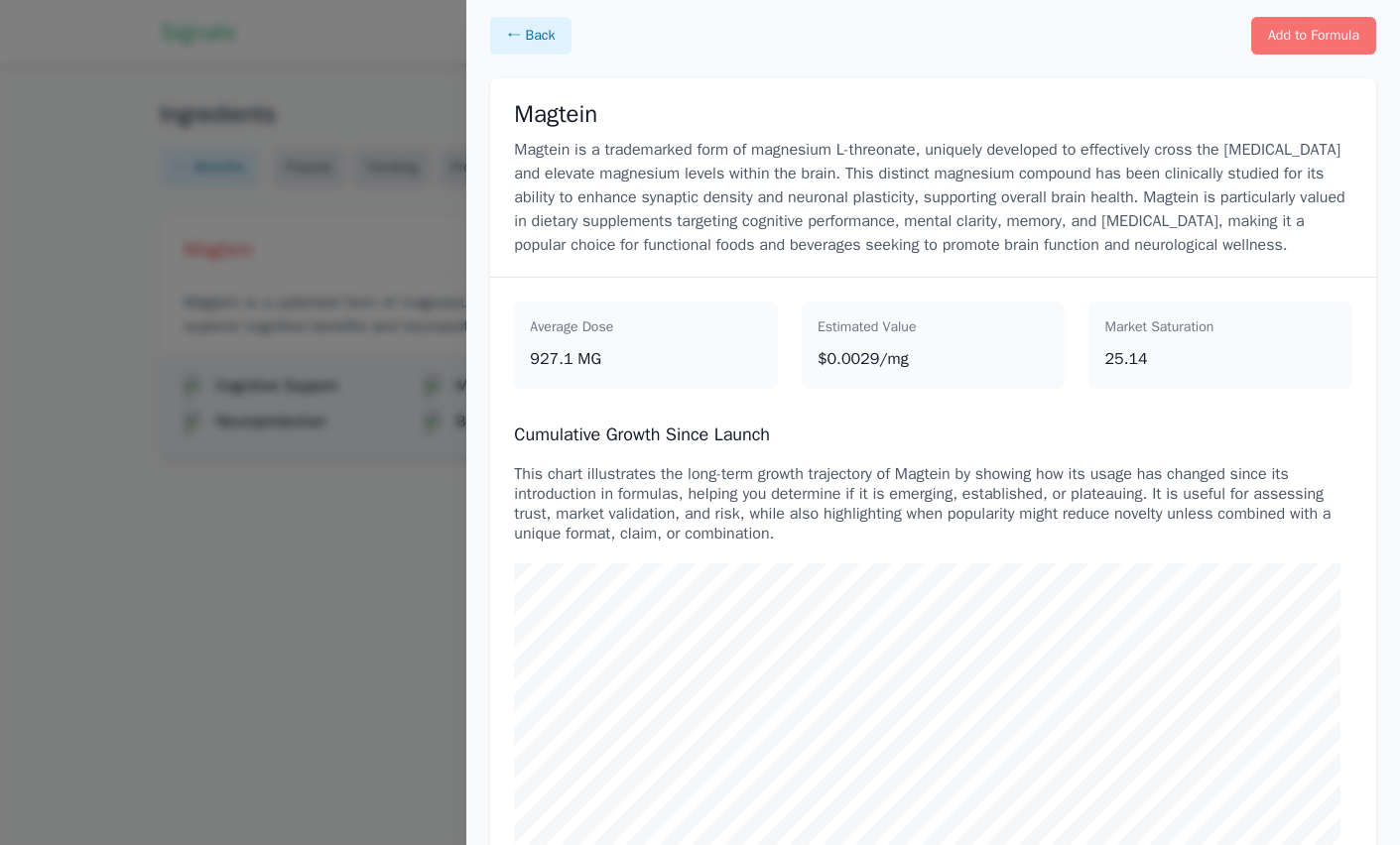 scroll, scrollTop: 0, scrollLeft: 0, axis: both 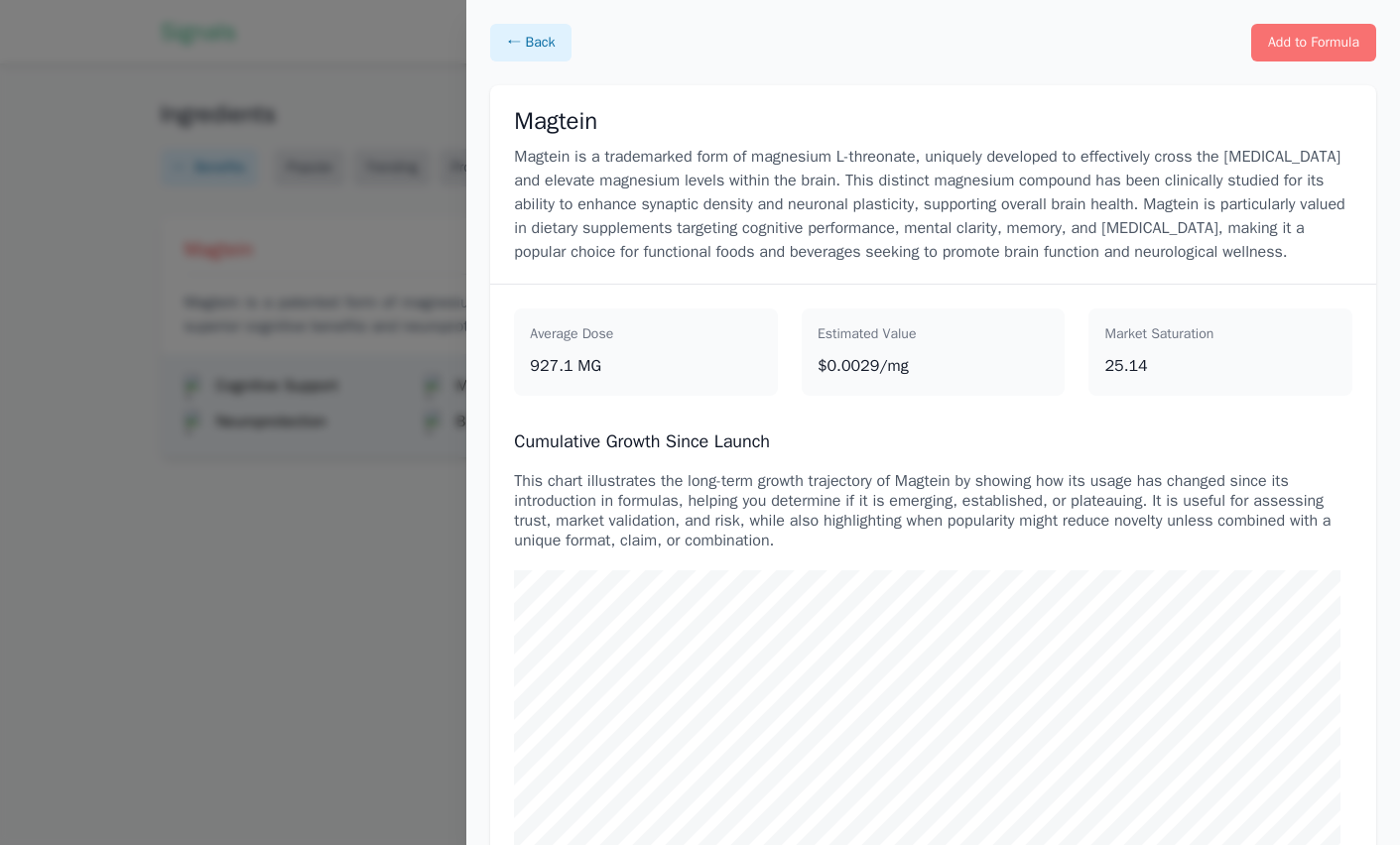 click at bounding box center (700, 422) 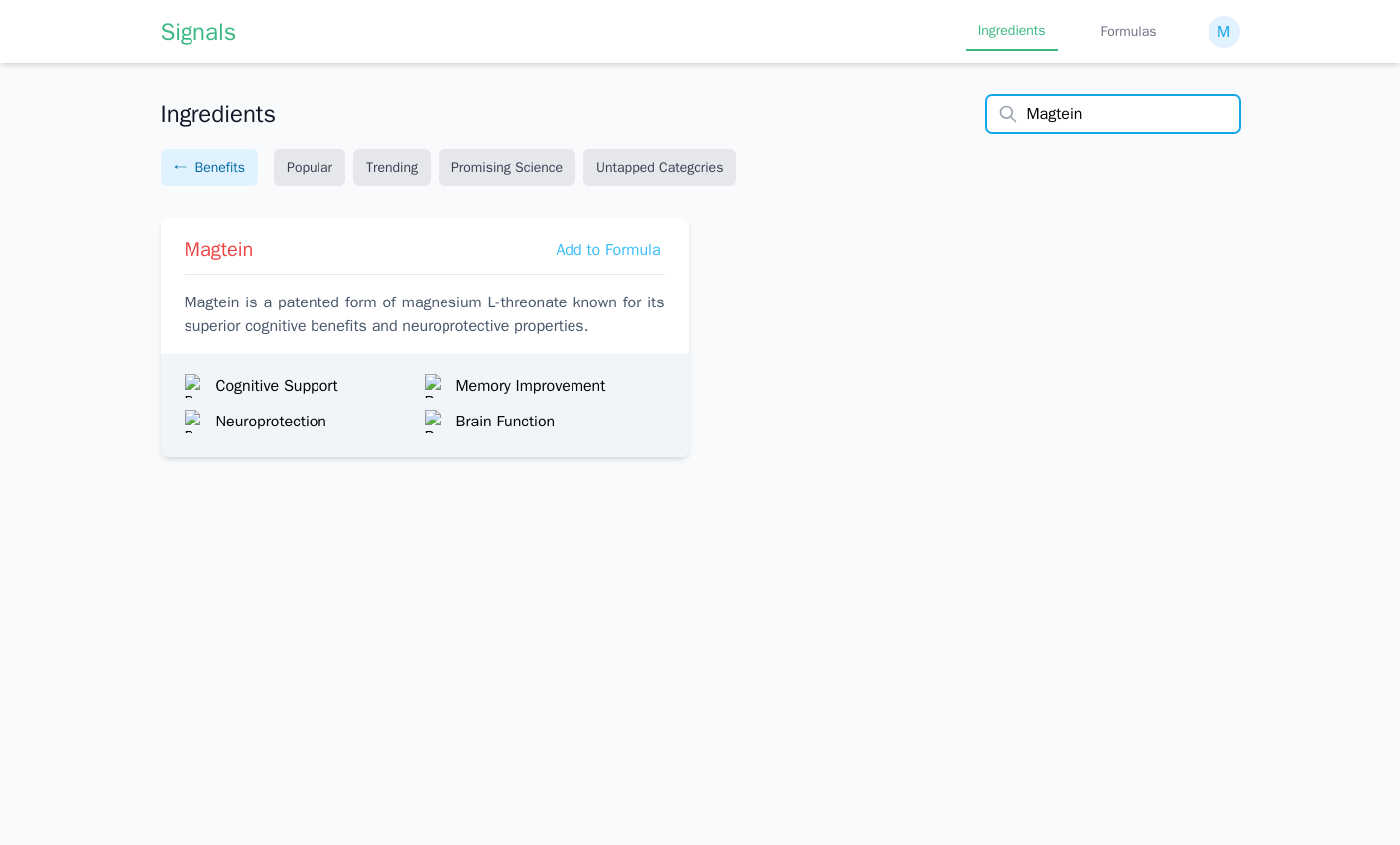 drag, startPoint x: 1056, startPoint y: 114, endPoint x: 965, endPoint y: 99, distance: 92.22798 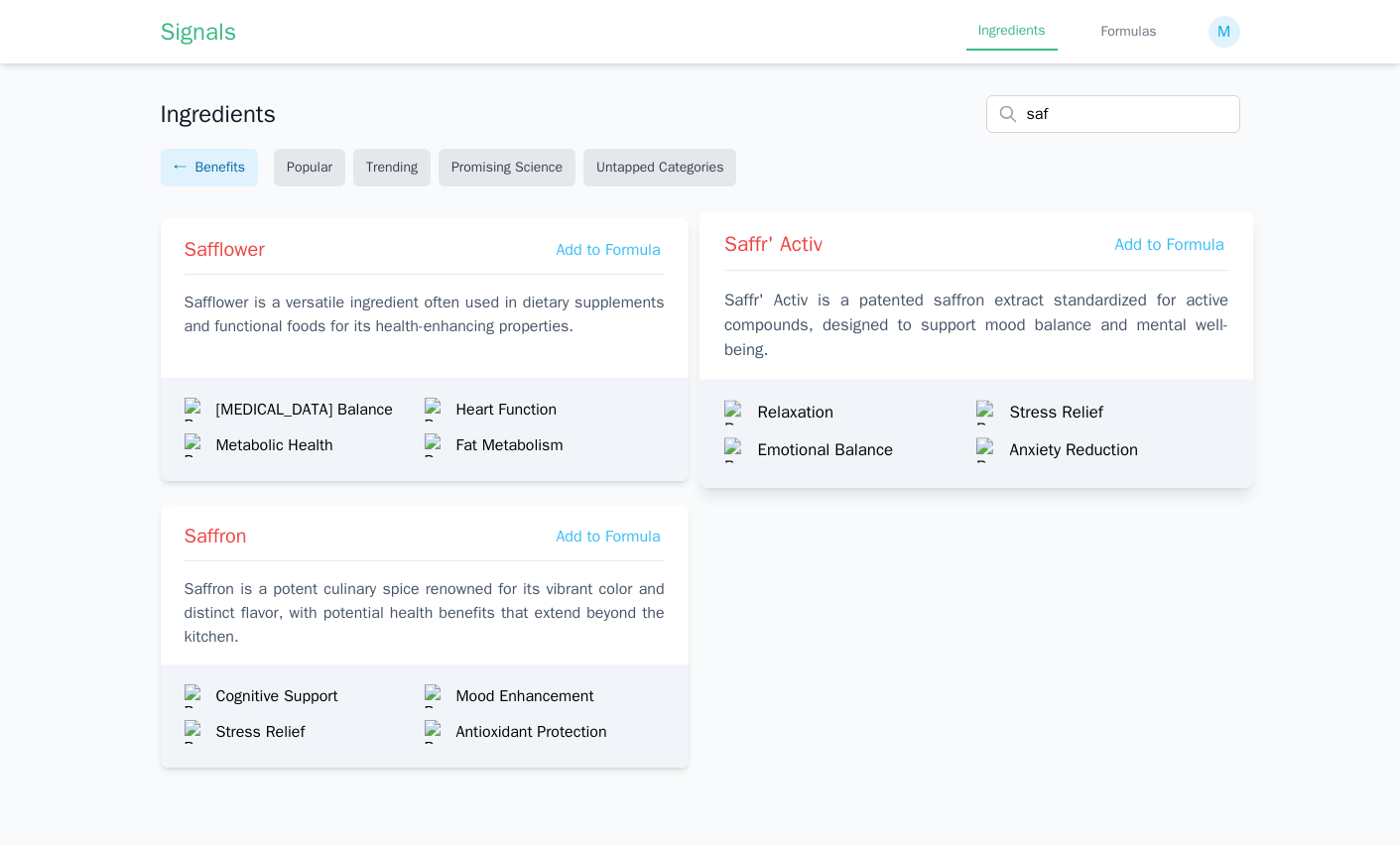 click on "Saffr' Activ  Add to Formula  Saffr' Activ is a patented saffron extract standardized for active compounds, designed to support mood balance and mental well-being." at bounding box center (975, 291) 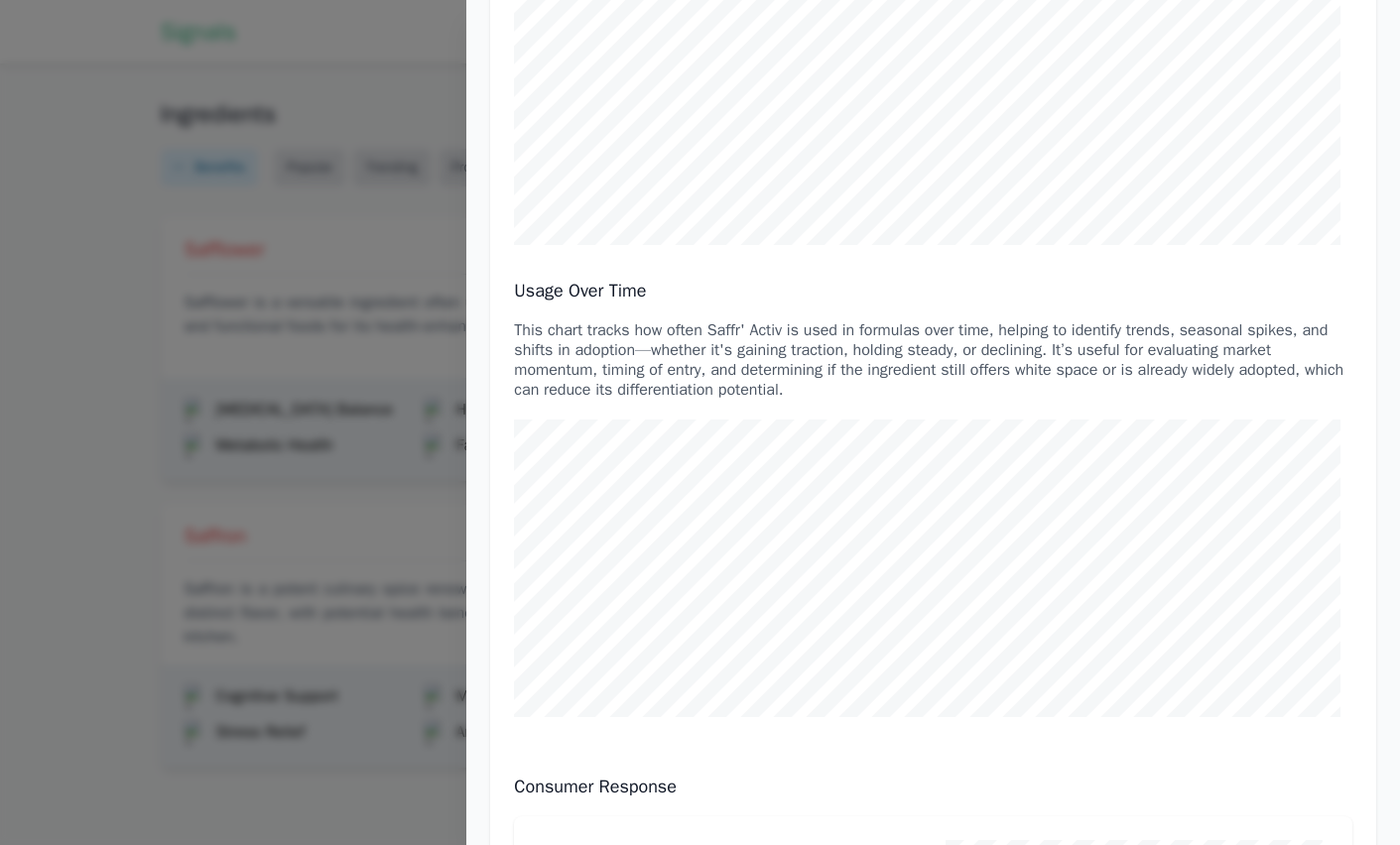 scroll, scrollTop: 0, scrollLeft: 0, axis: both 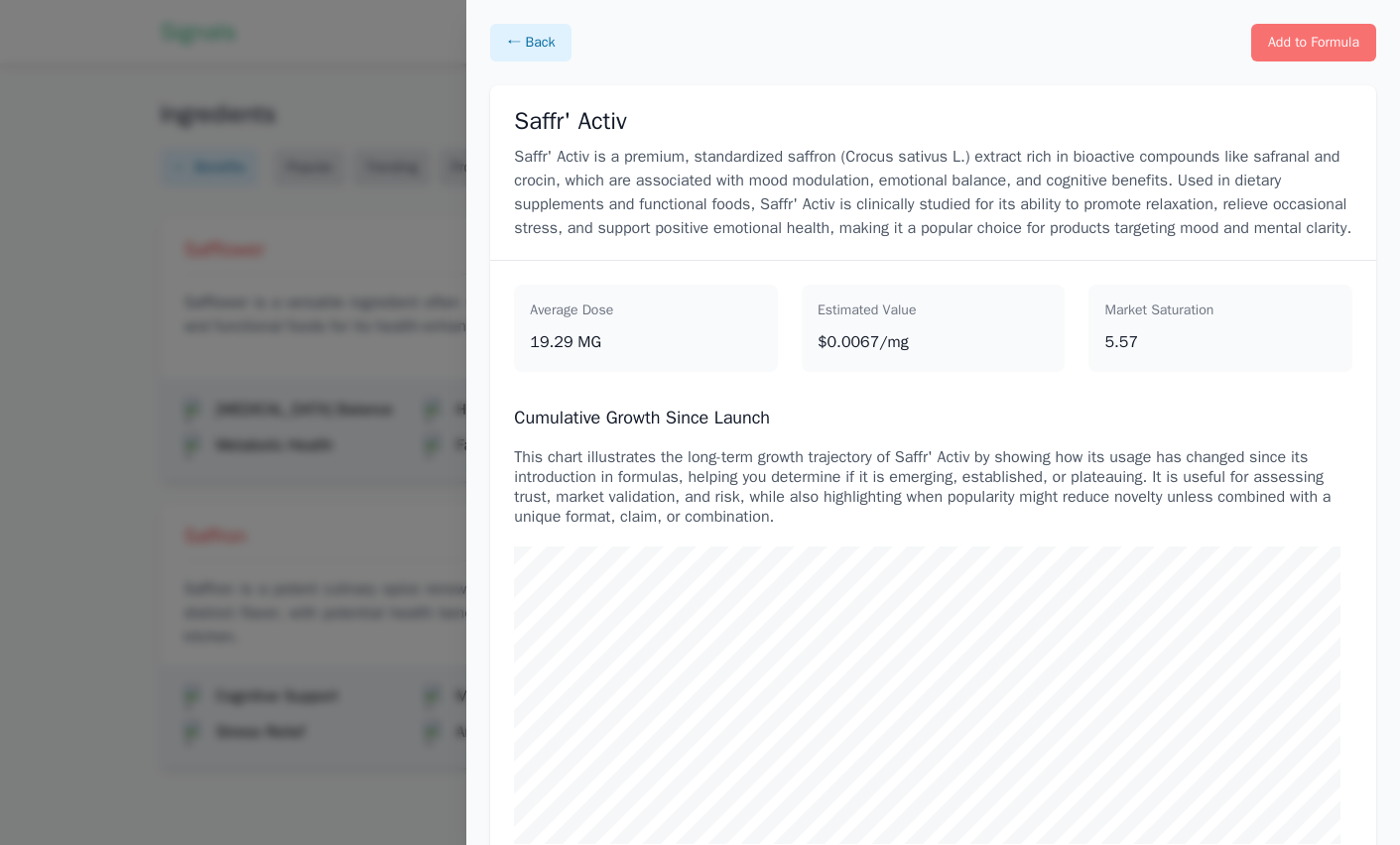 click at bounding box center [700, 422] 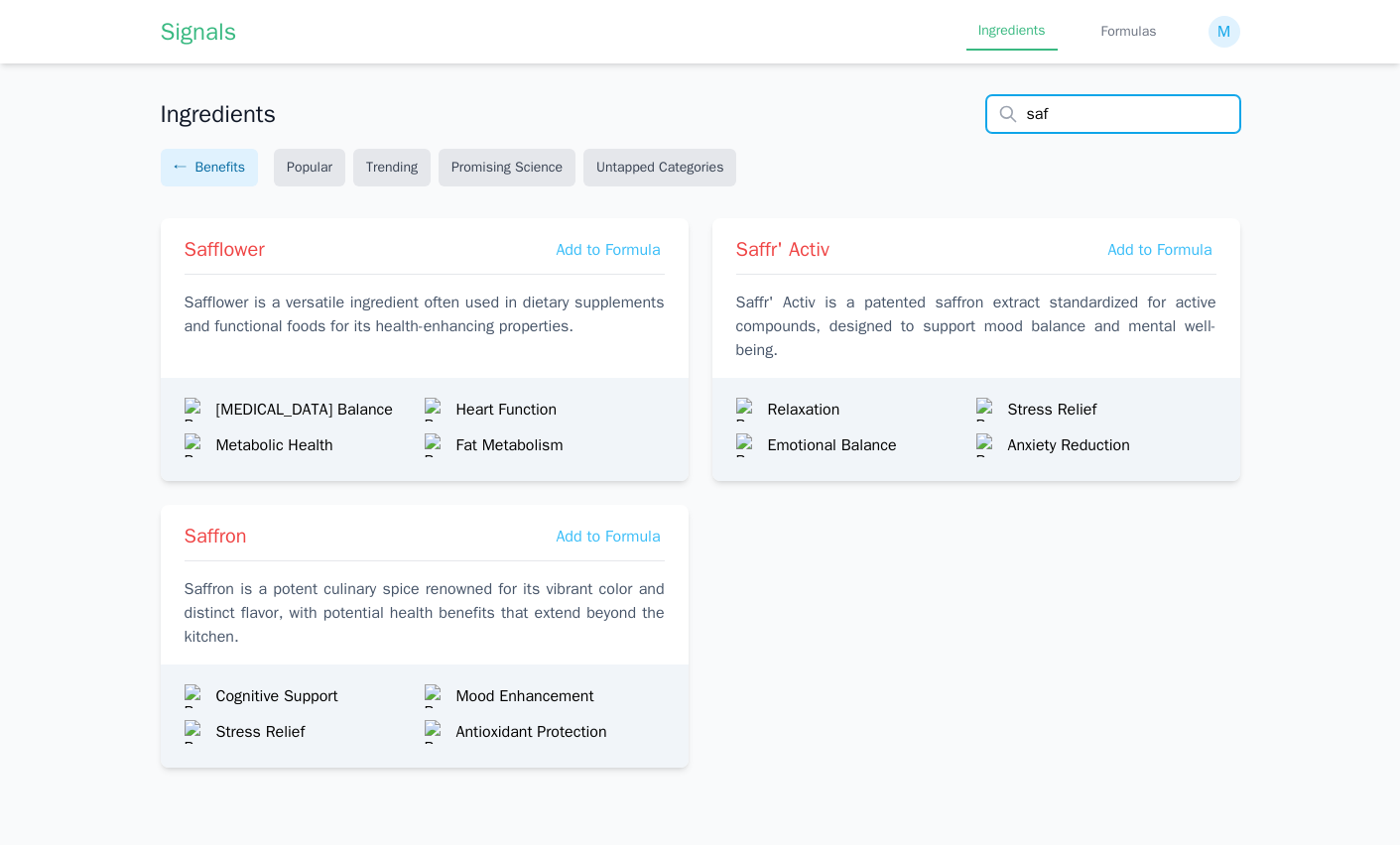 drag, startPoint x: 1087, startPoint y: 103, endPoint x: 1009, endPoint y: 99, distance: 78.102497 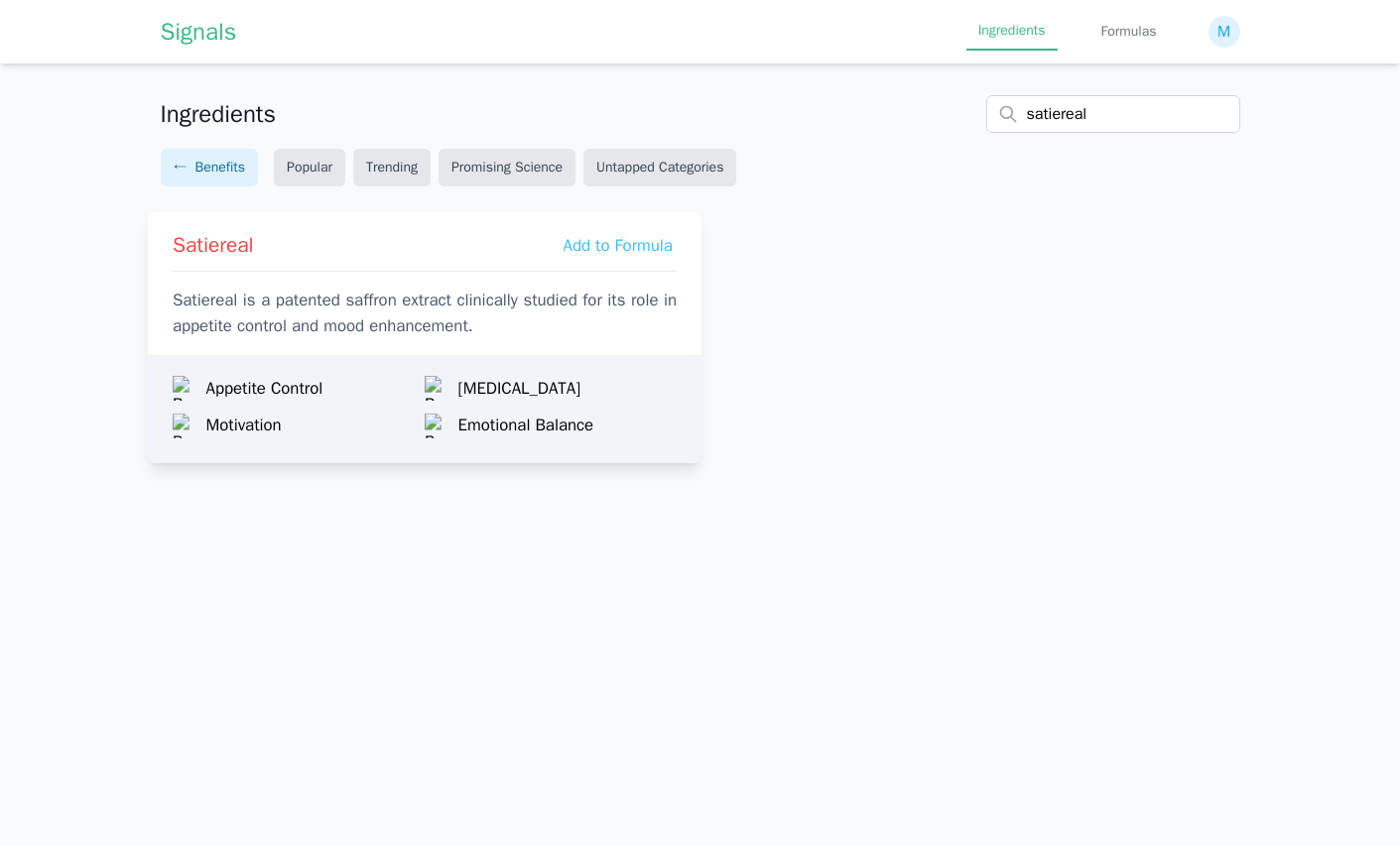 click on "Satiereal  Add to Formula  Satiereal is a patented saffron extract clinically studied for its role in appetite control and mood enhancement." at bounding box center [424, 279] 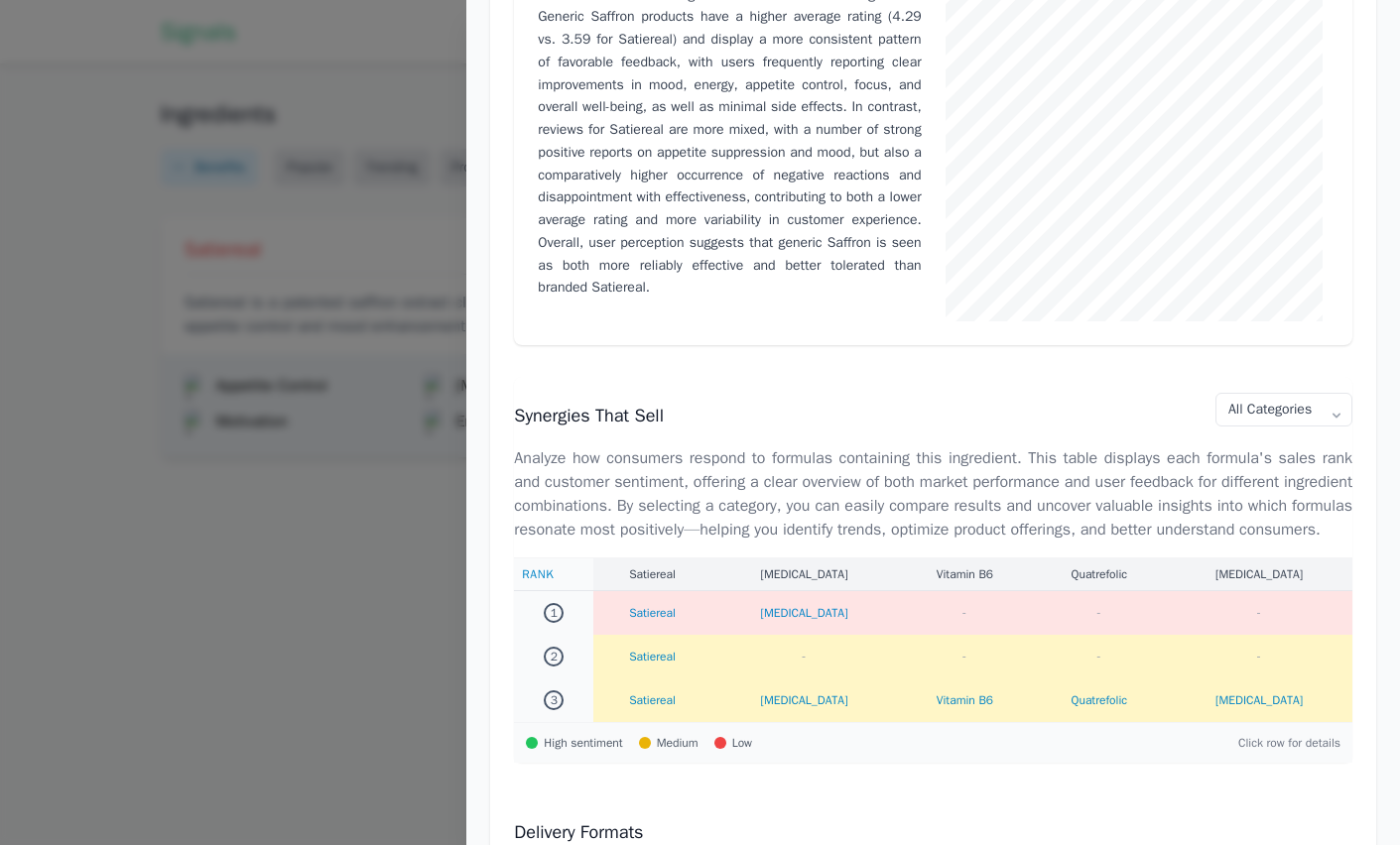 scroll, scrollTop: 1646, scrollLeft: 0, axis: vertical 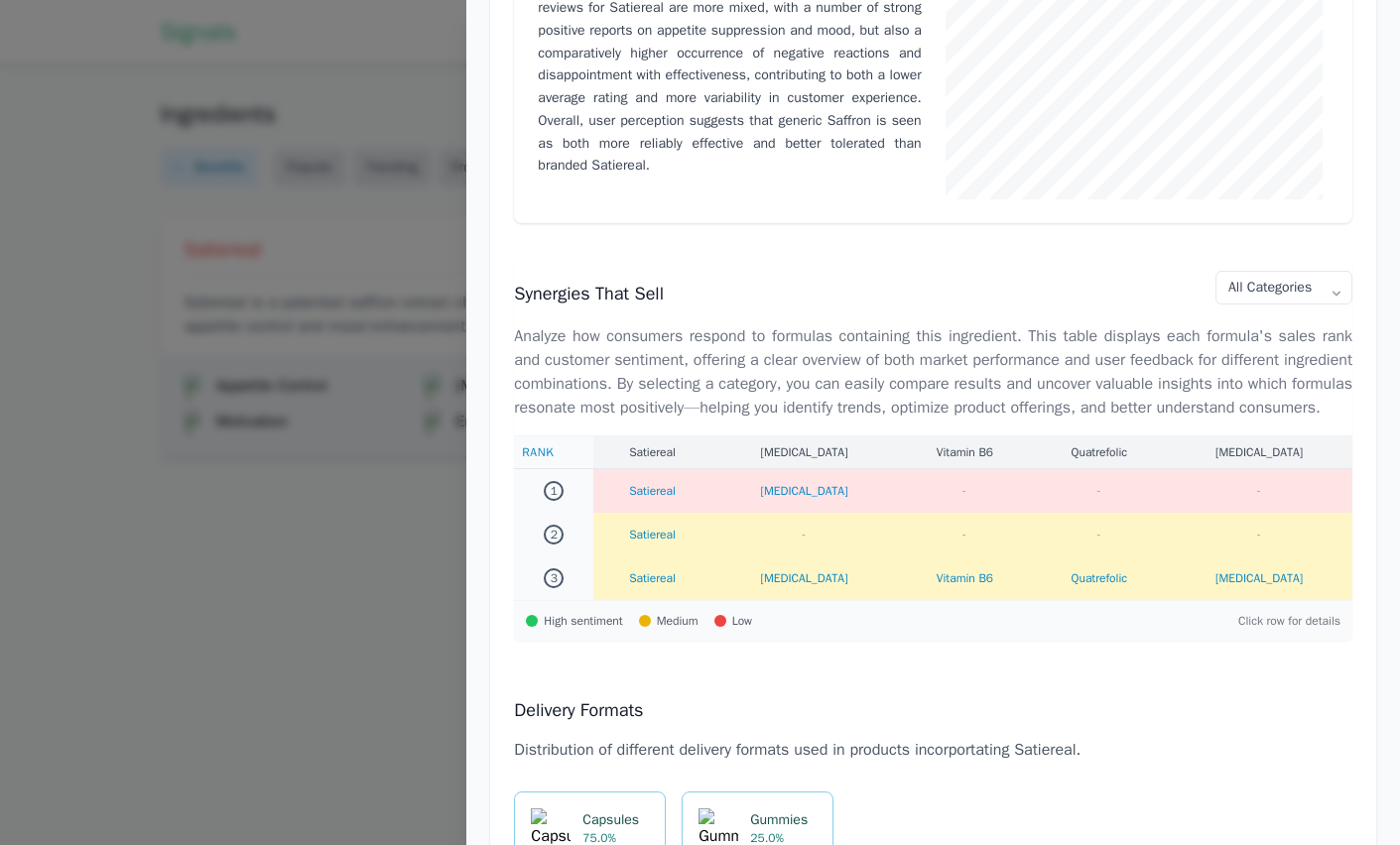 click at bounding box center [700, 422] 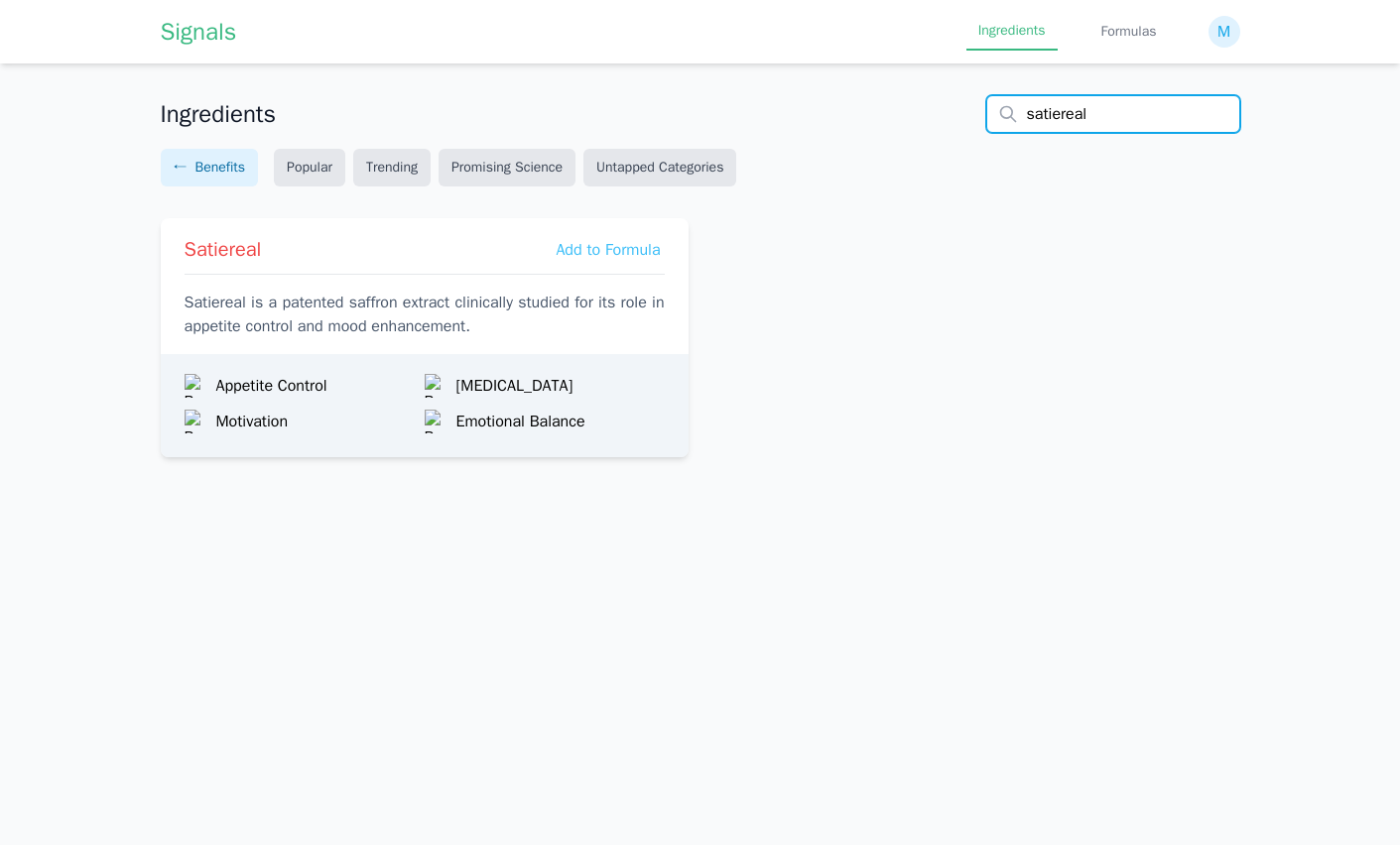 drag, startPoint x: 1123, startPoint y: 120, endPoint x: 942, endPoint y: 101, distance: 181.99451 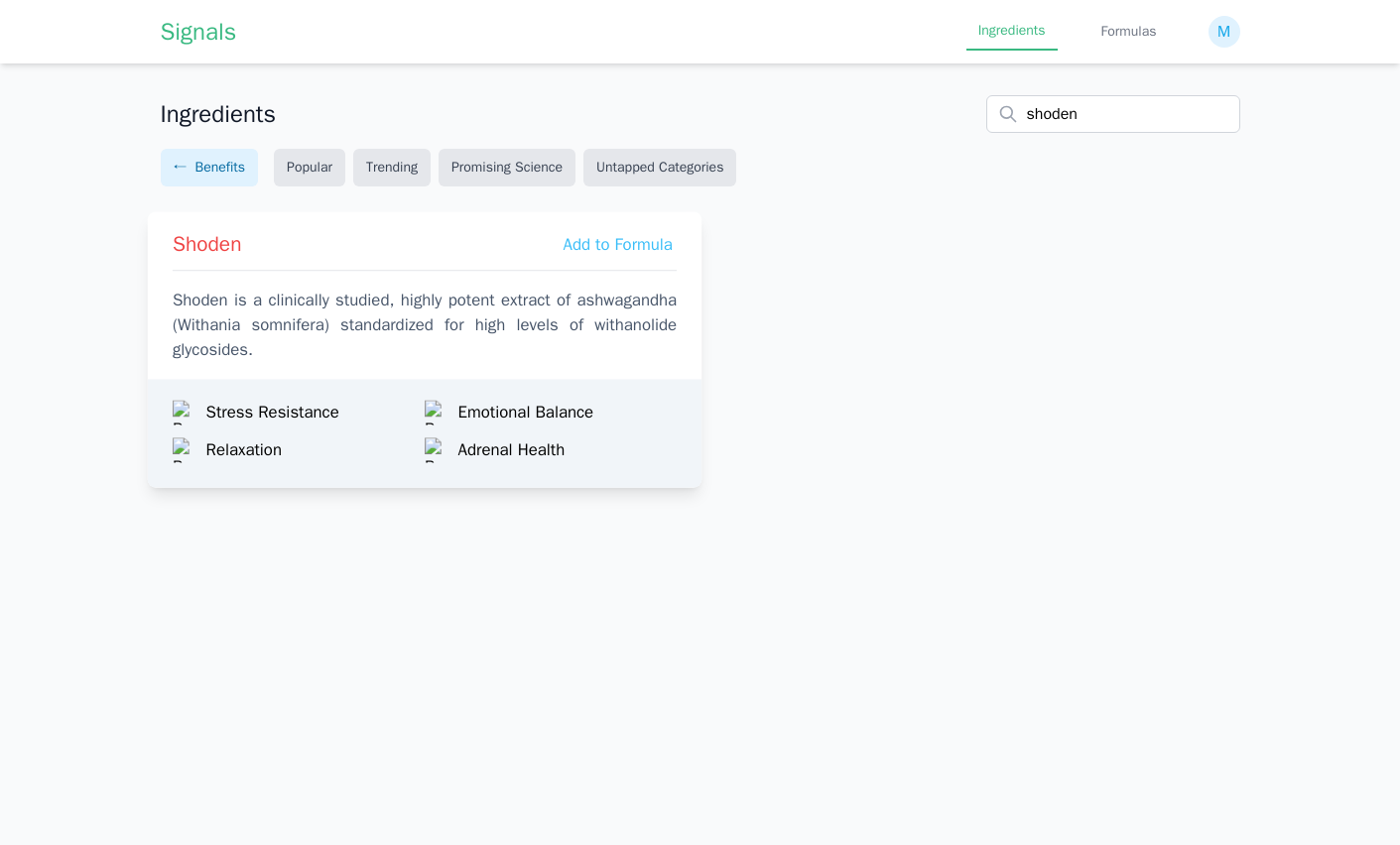 click on "Shoden  Add to Formula  Shoden is a clinically studied, highly potent extract of ashwagandha (Withania somnifera) standardized for high levels of withanolide glycosides." at bounding box center [424, 291] 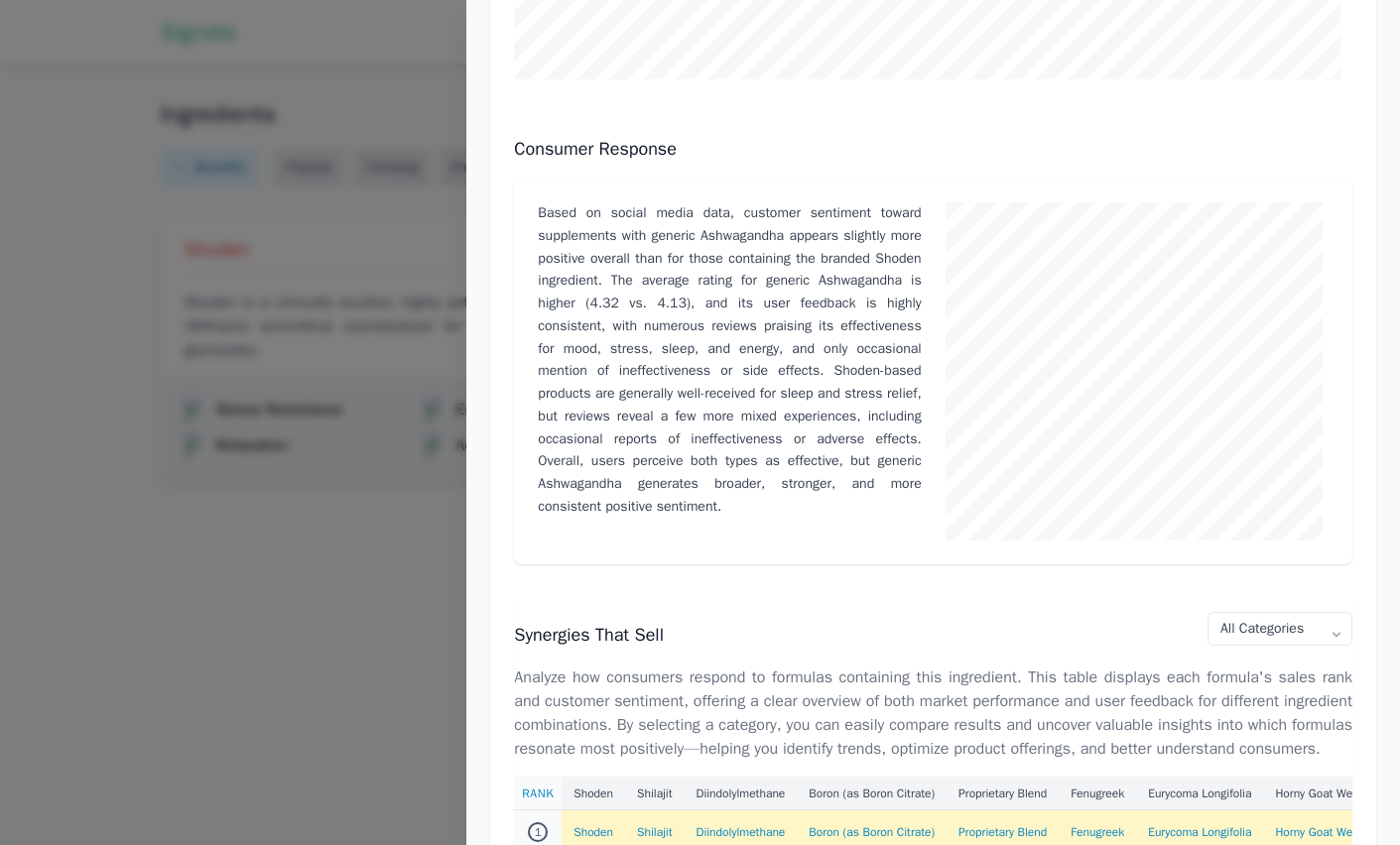 scroll, scrollTop: 0, scrollLeft: 0, axis: both 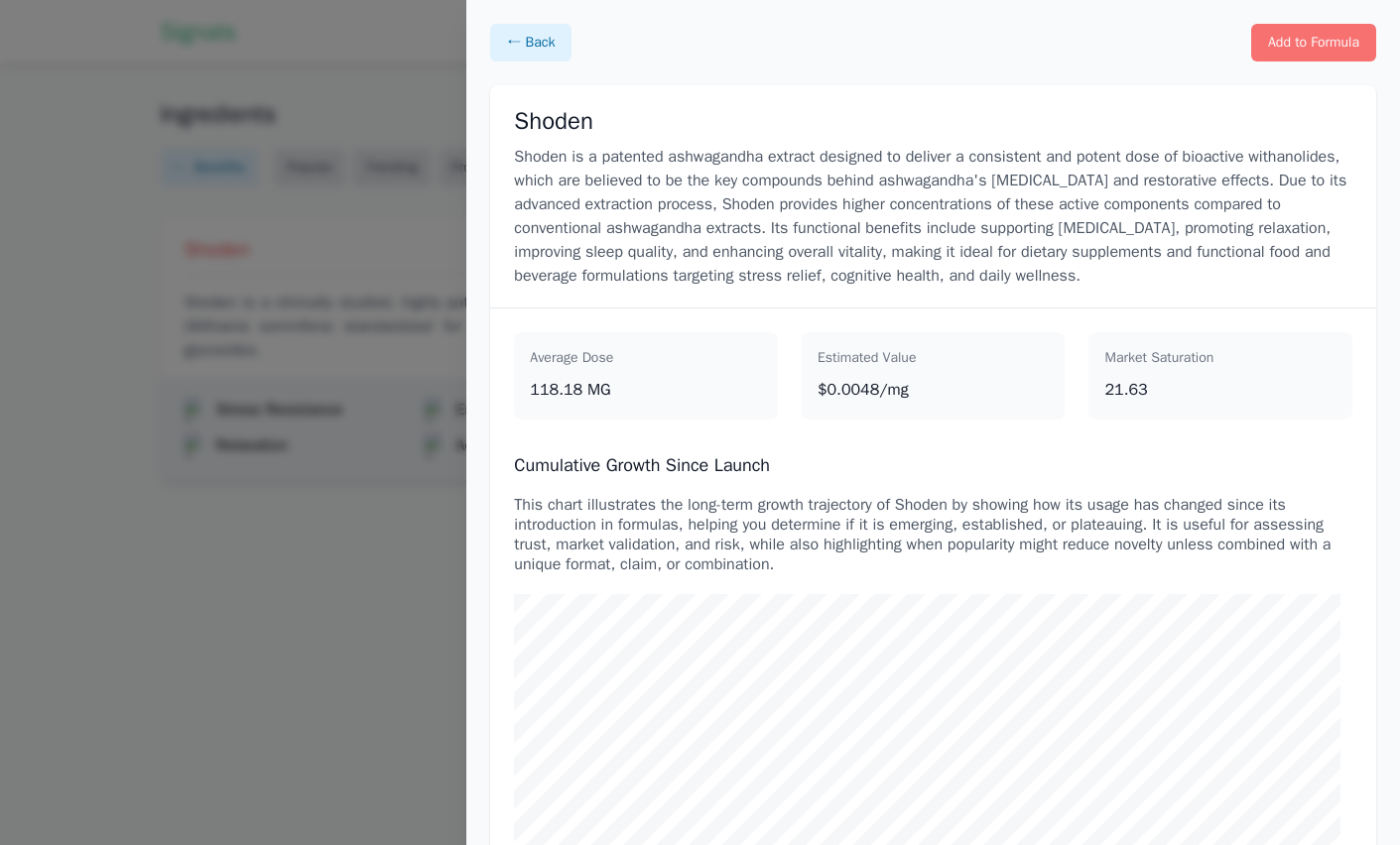 click at bounding box center [700, 422] 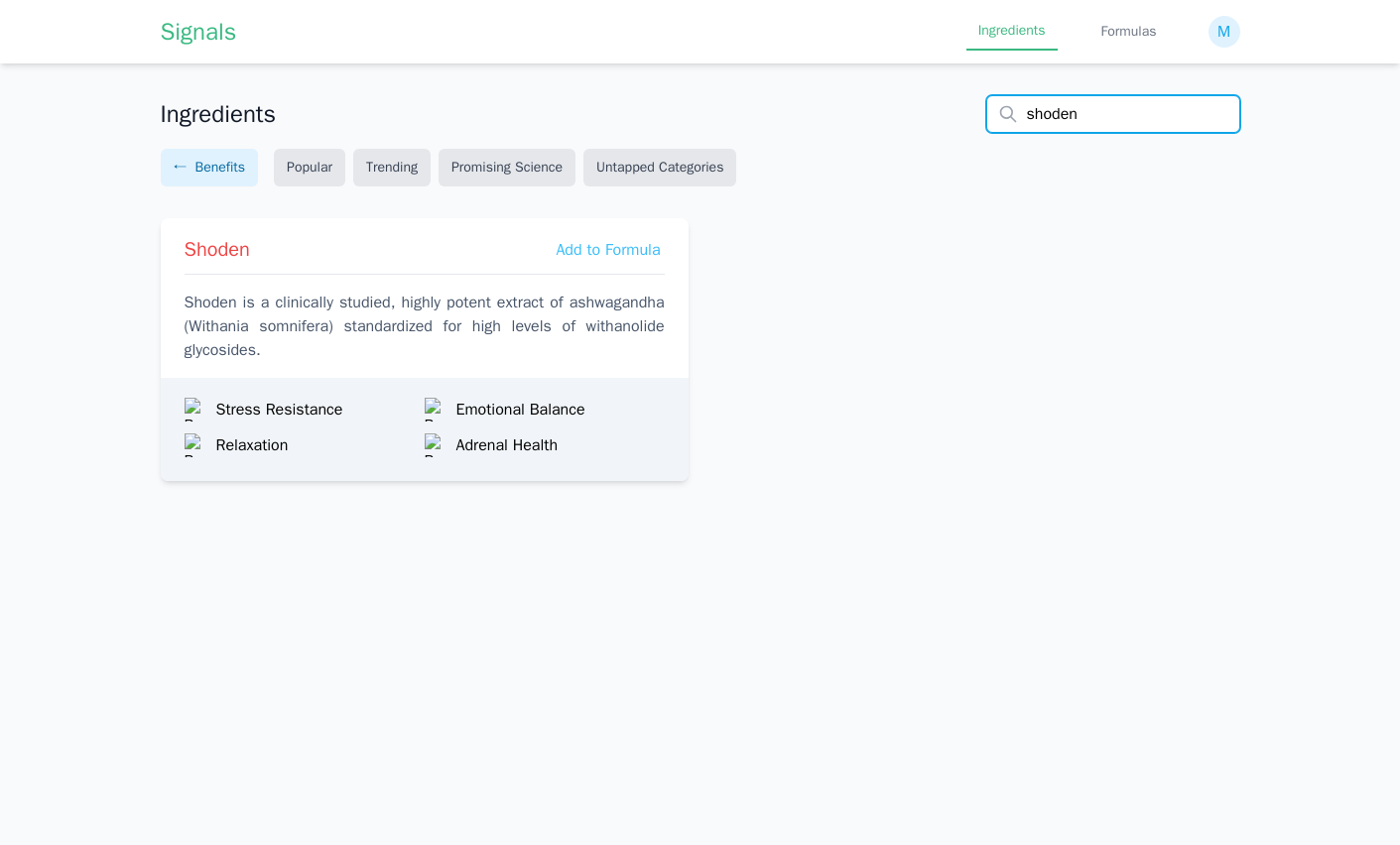 click on "shoden" at bounding box center (1113, 114) 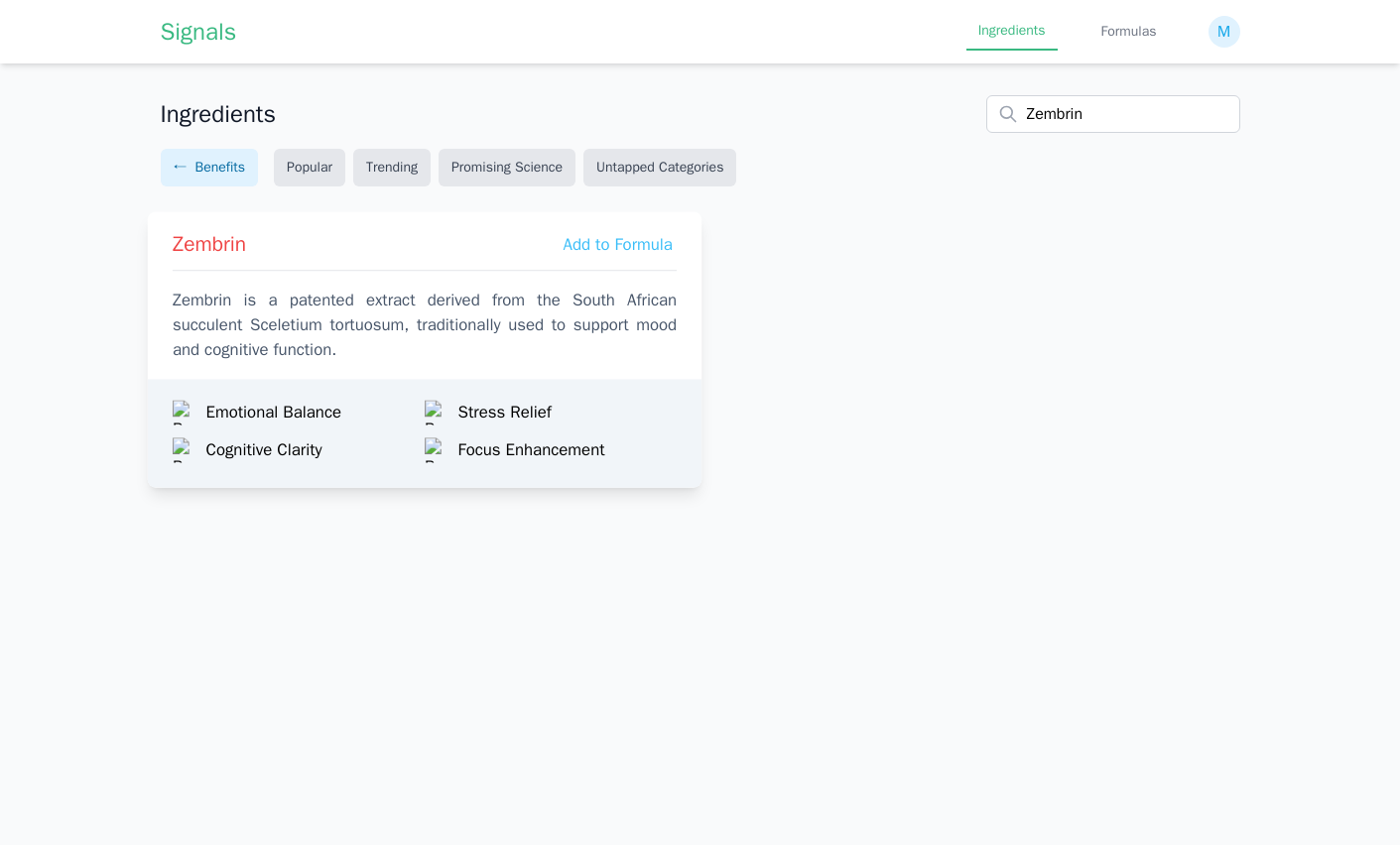 click on "Zembrin is a patented extract derived from the South African succulent Sceletium tortuosum, traditionally used to support mood and cognitive function." at bounding box center (424, 325) 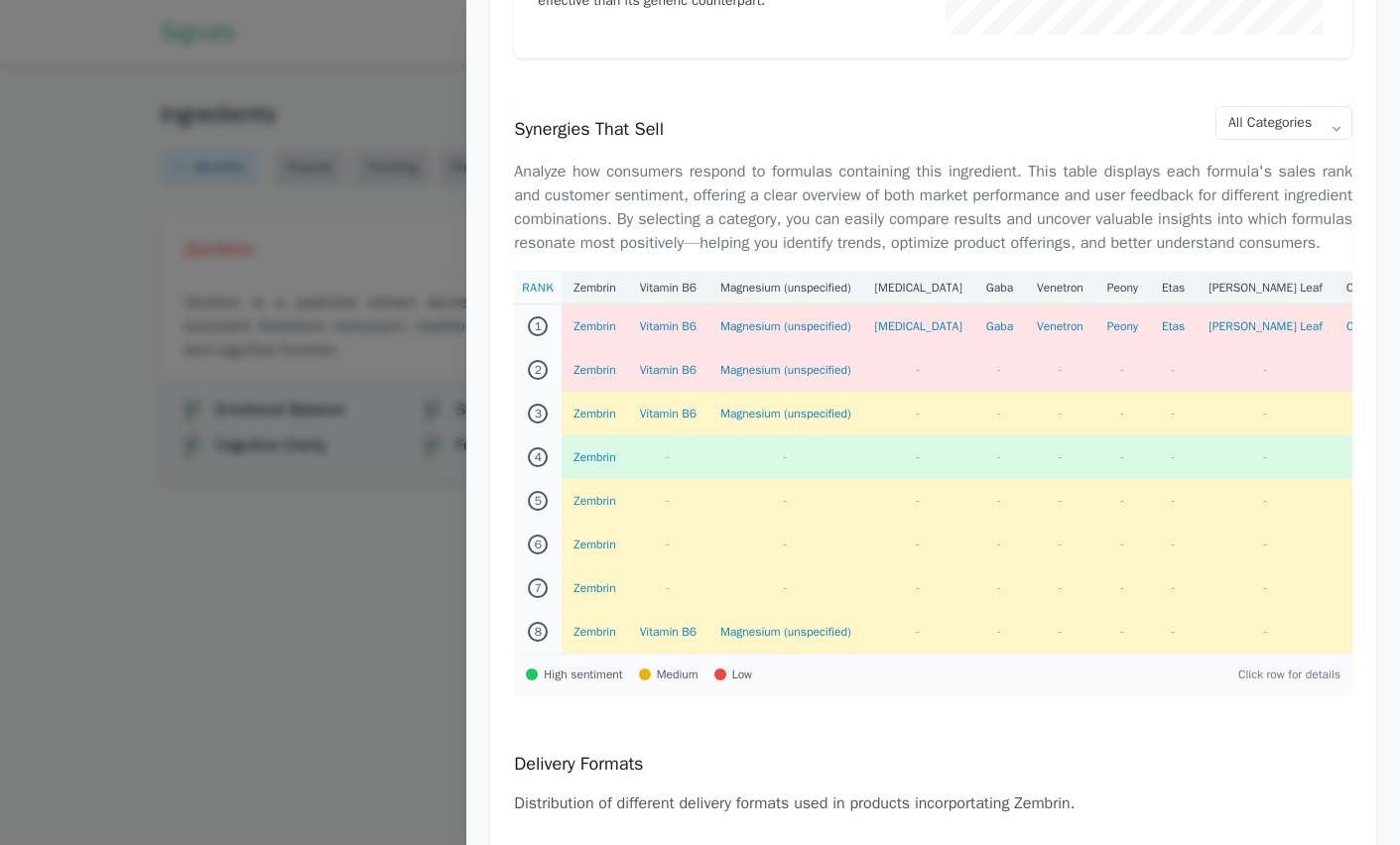 scroll, scrollTop: 1760, scrollLeft: 0, axis: vertical 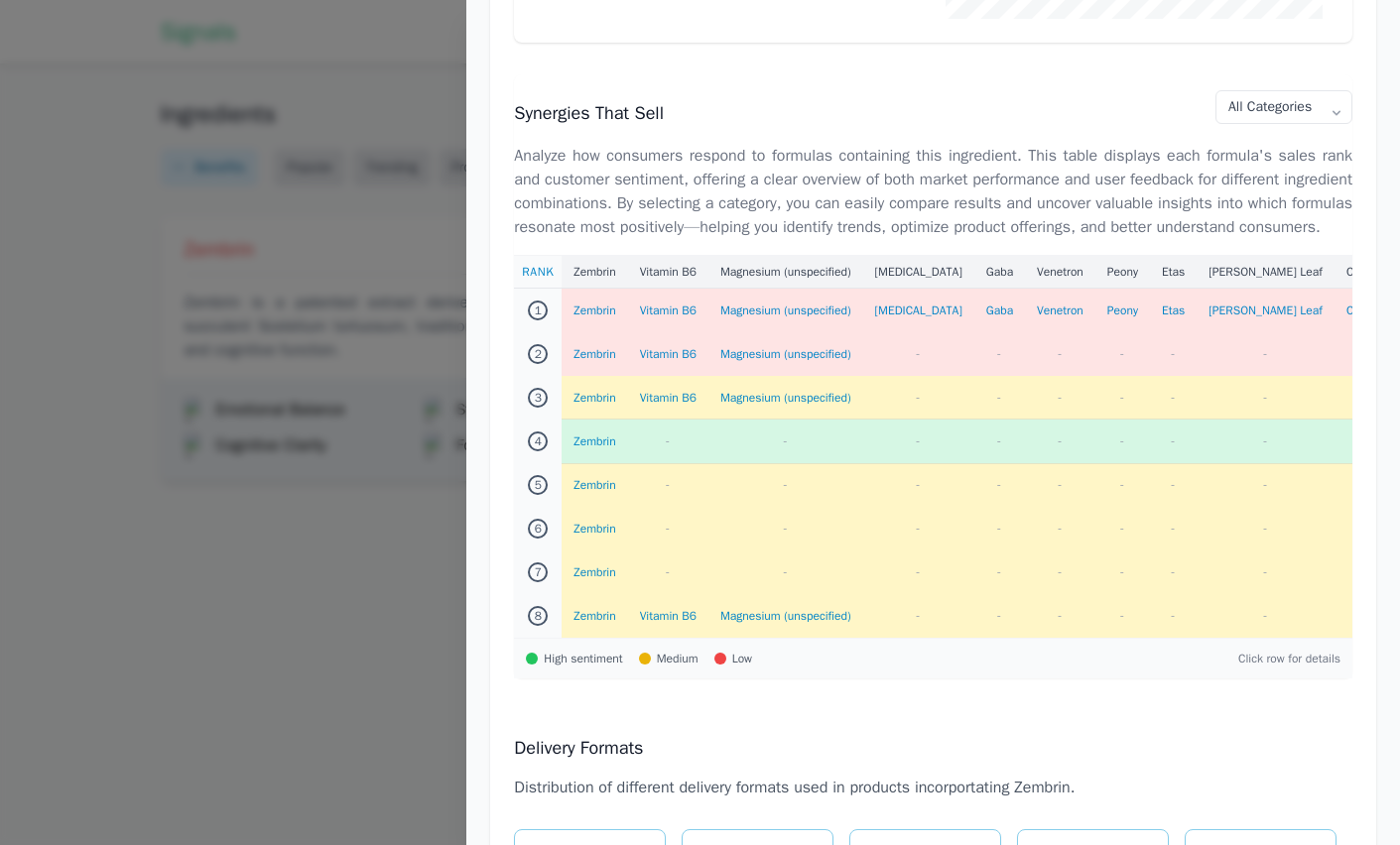click on "Zembrin" at bounding box center (594, 441) 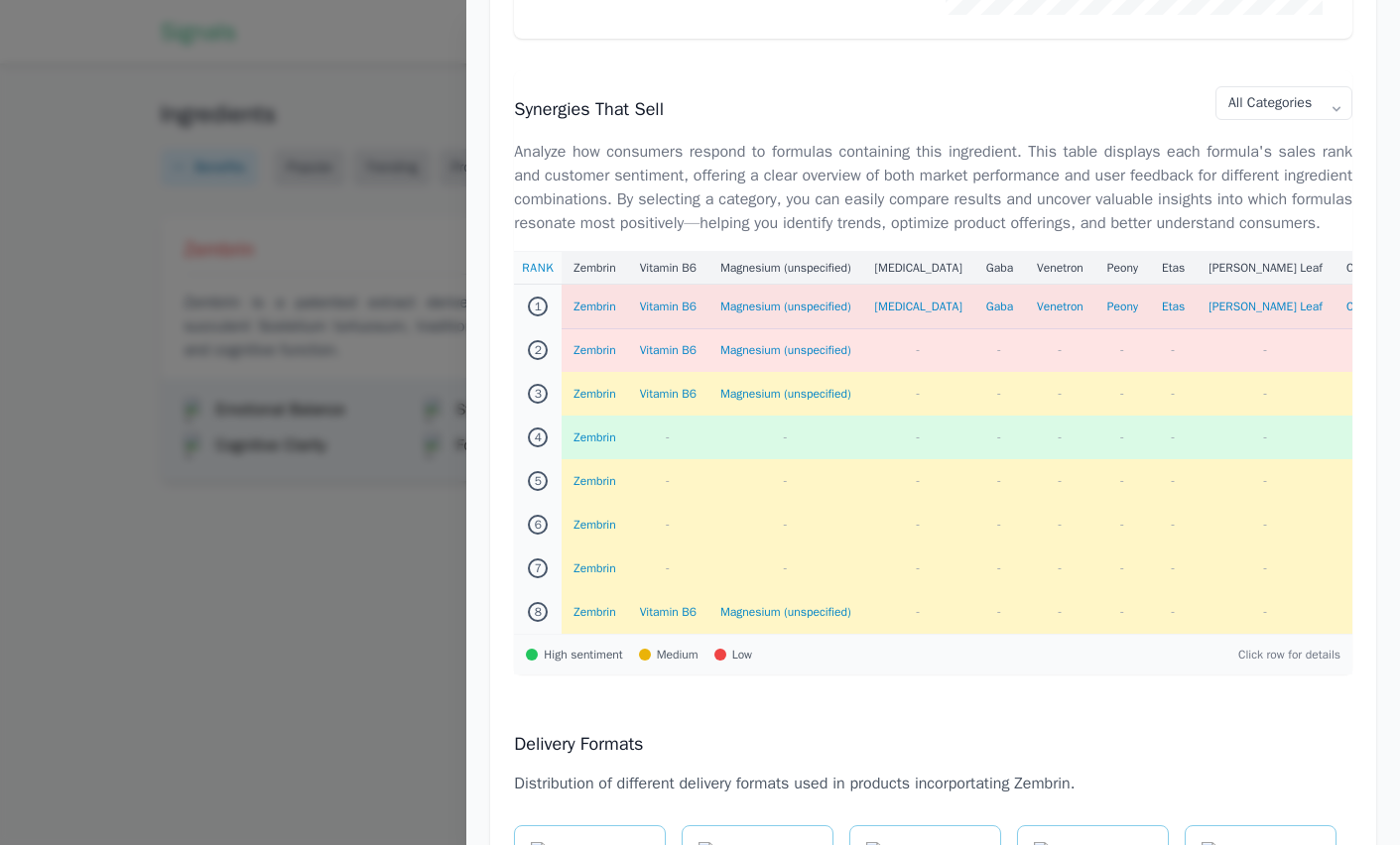 click on "Zembrin" at bounding box center (594, 306) 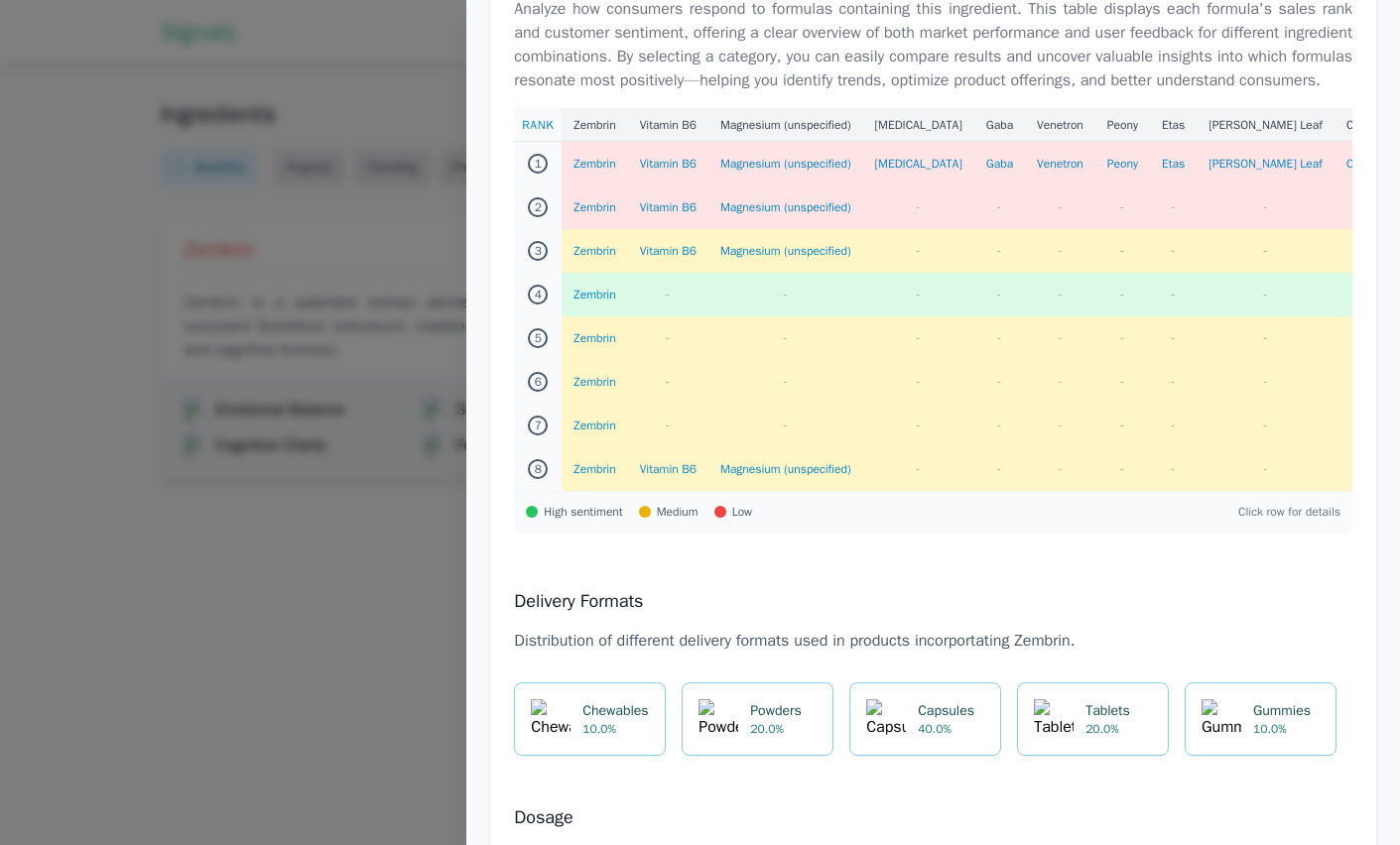 scroll, scrollTop: 1902, scrollLeft: 0, axis: vertical 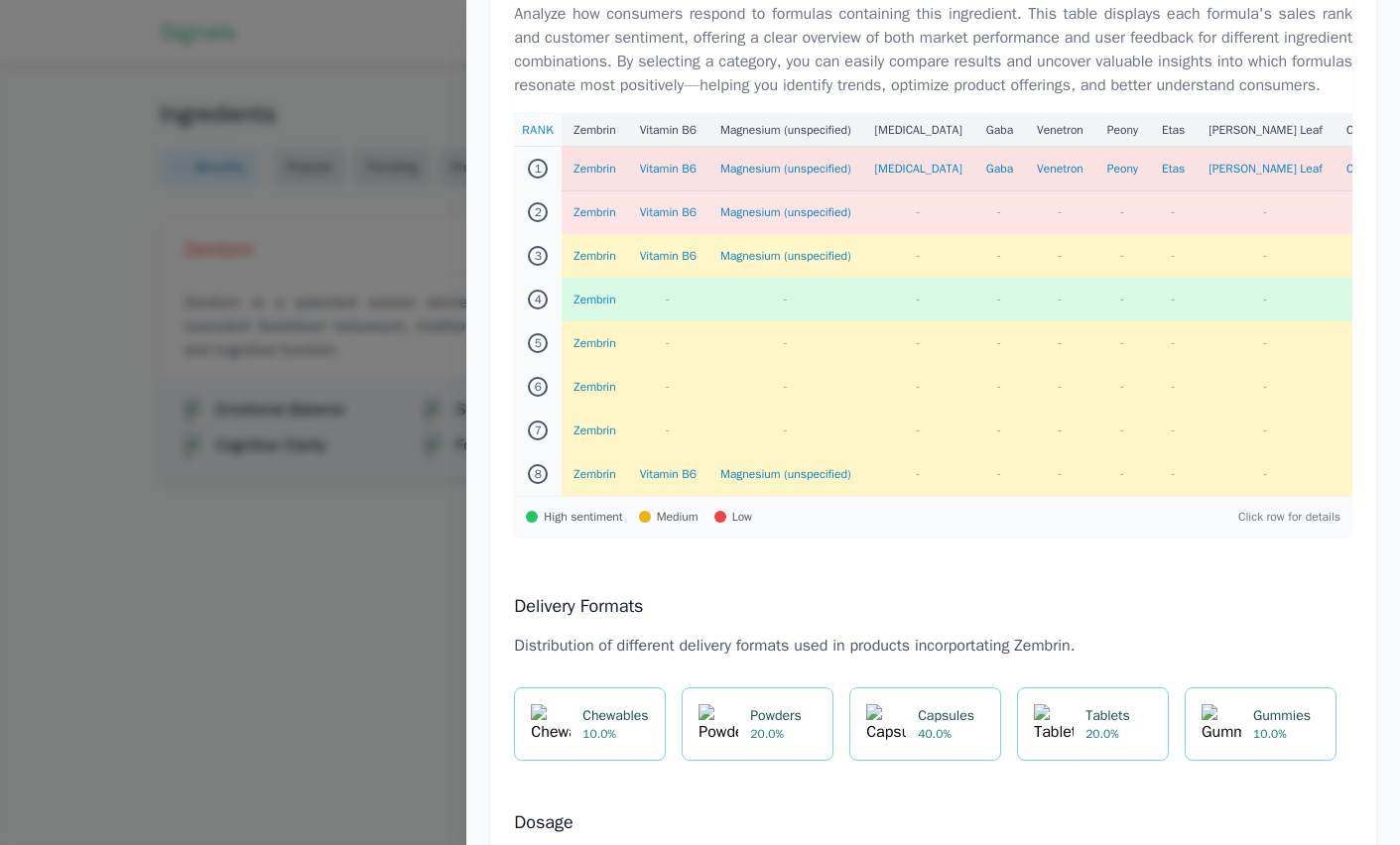 click on "Zembrin" at bounding box center (594, 169) 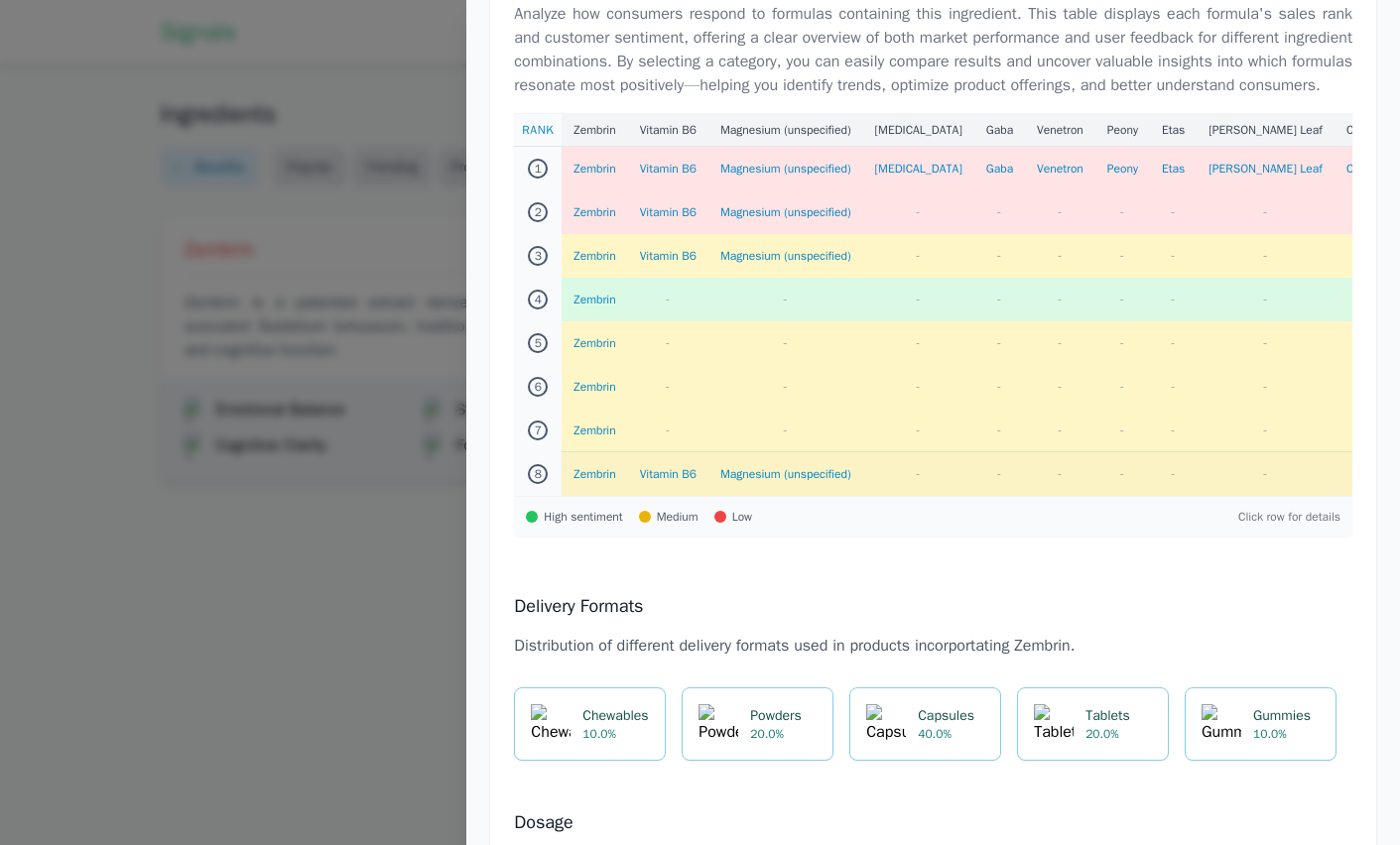 click on "Zembrin" at bounding box center [594, 474] 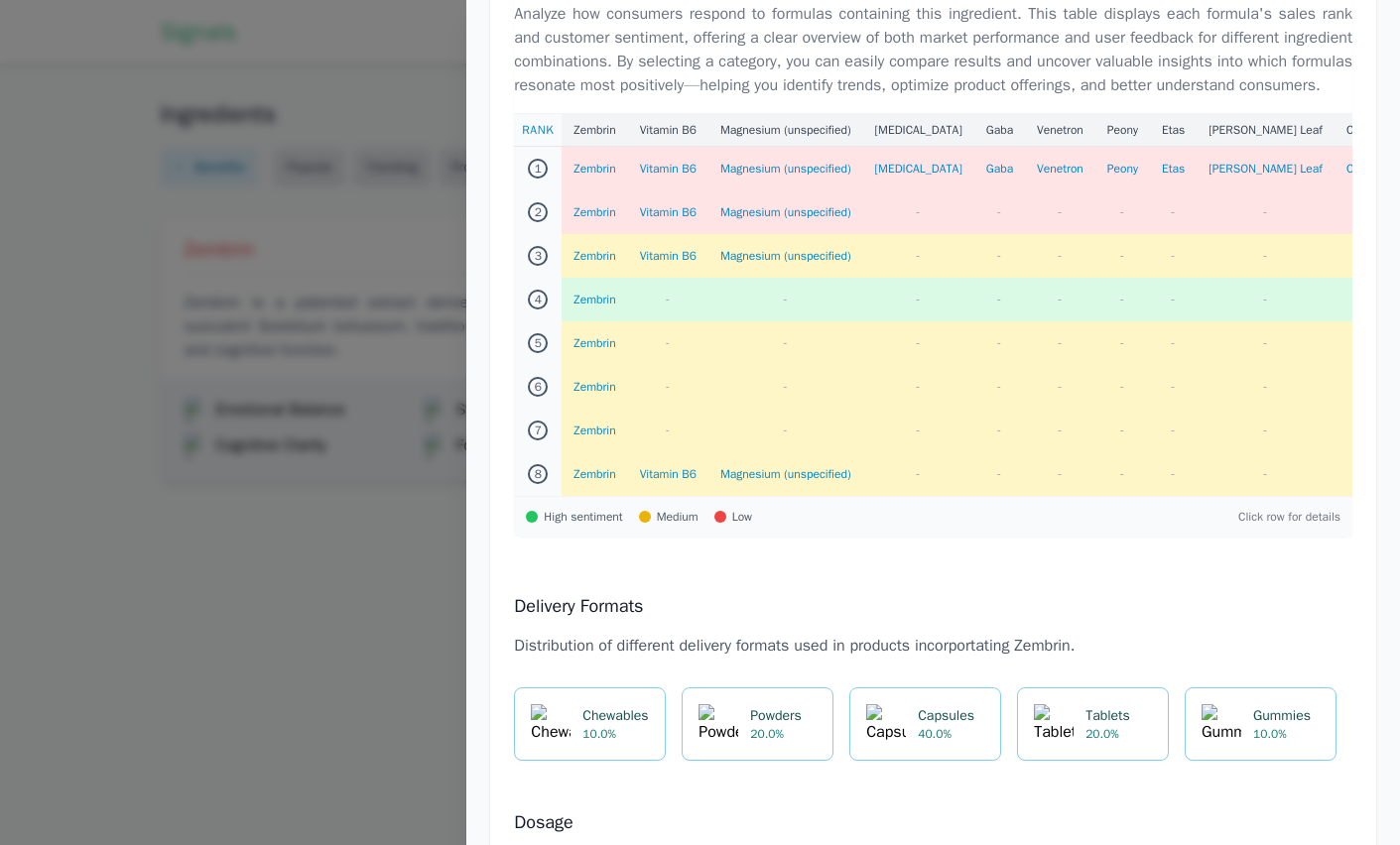 click at bounding box center [700, 422] 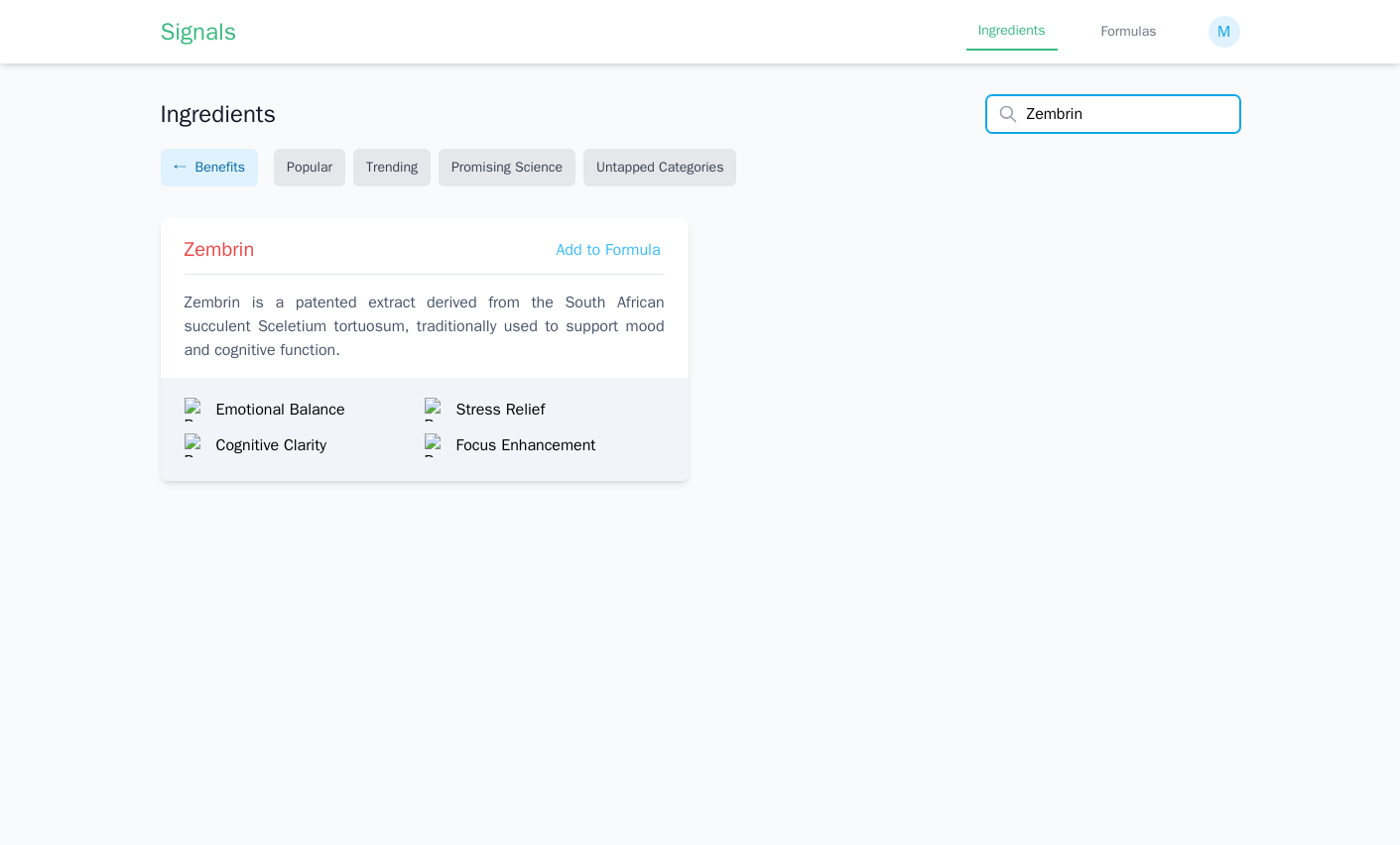 drag, startPoint x: 1123, startPoint y: 116, endPoint x: 1040, endPoint y: 107, distance: 83.48653 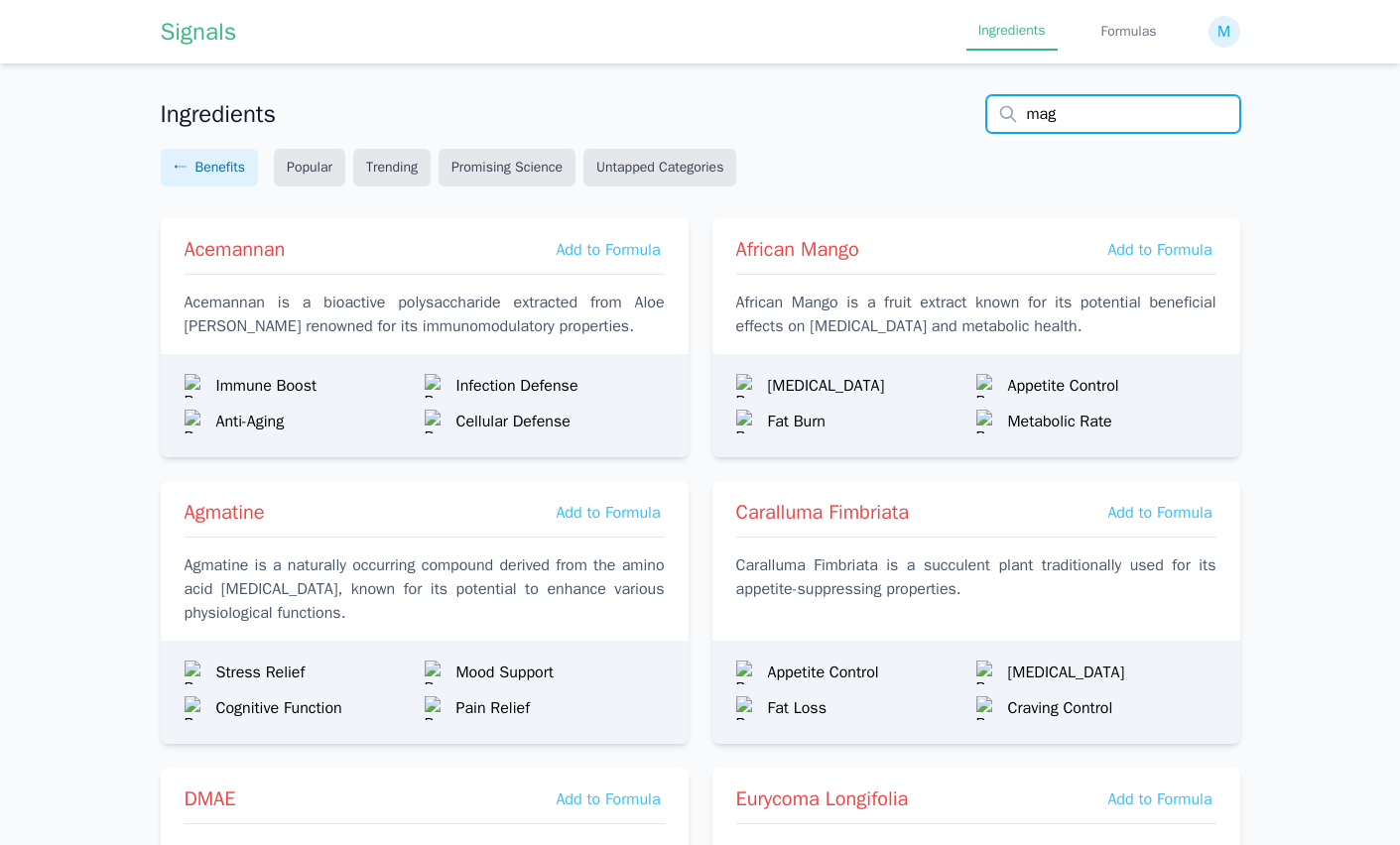 type on "magn" 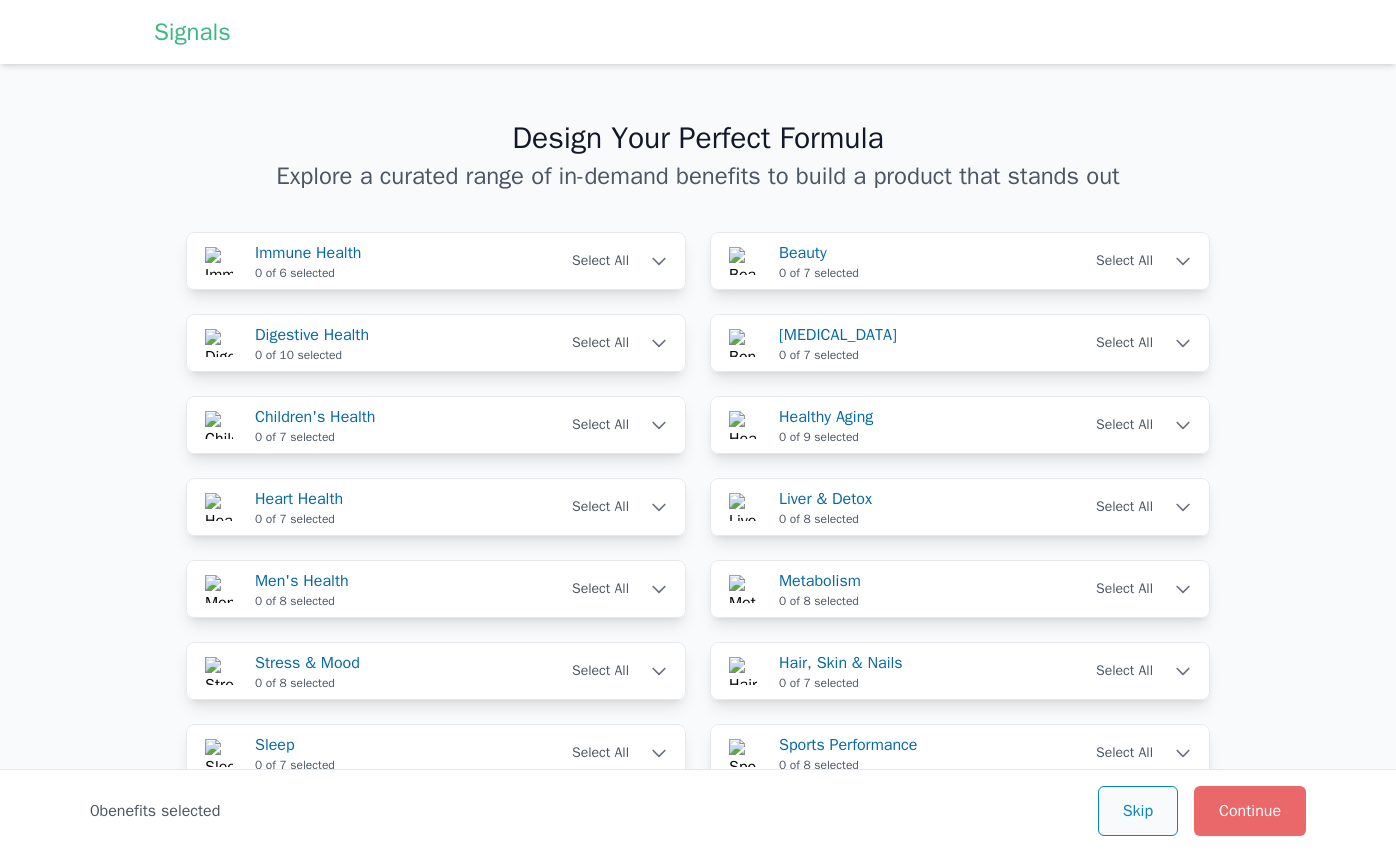 click on "Skip" at bounding box center [1138, 811] 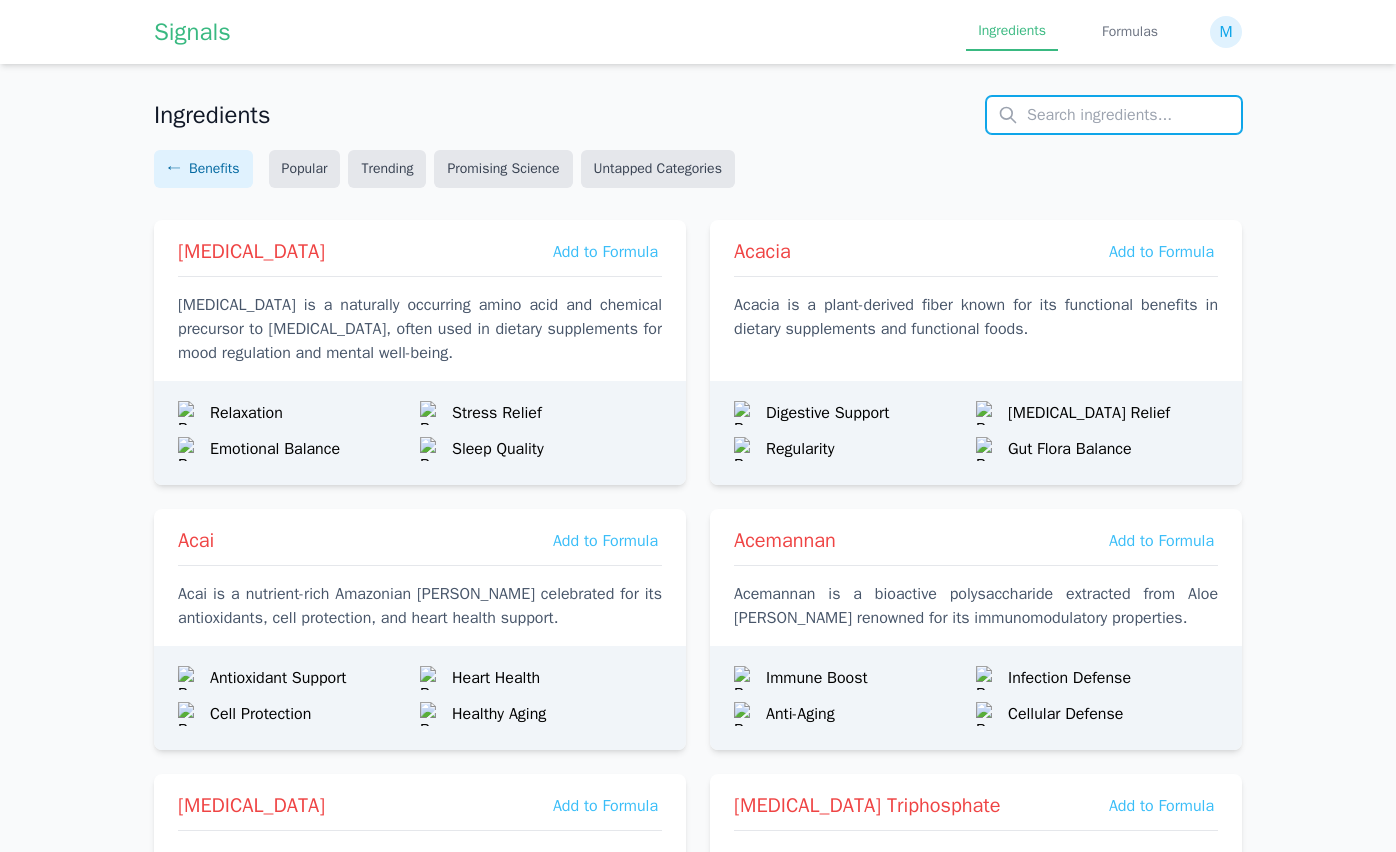click at bounding box center [1114, 115] 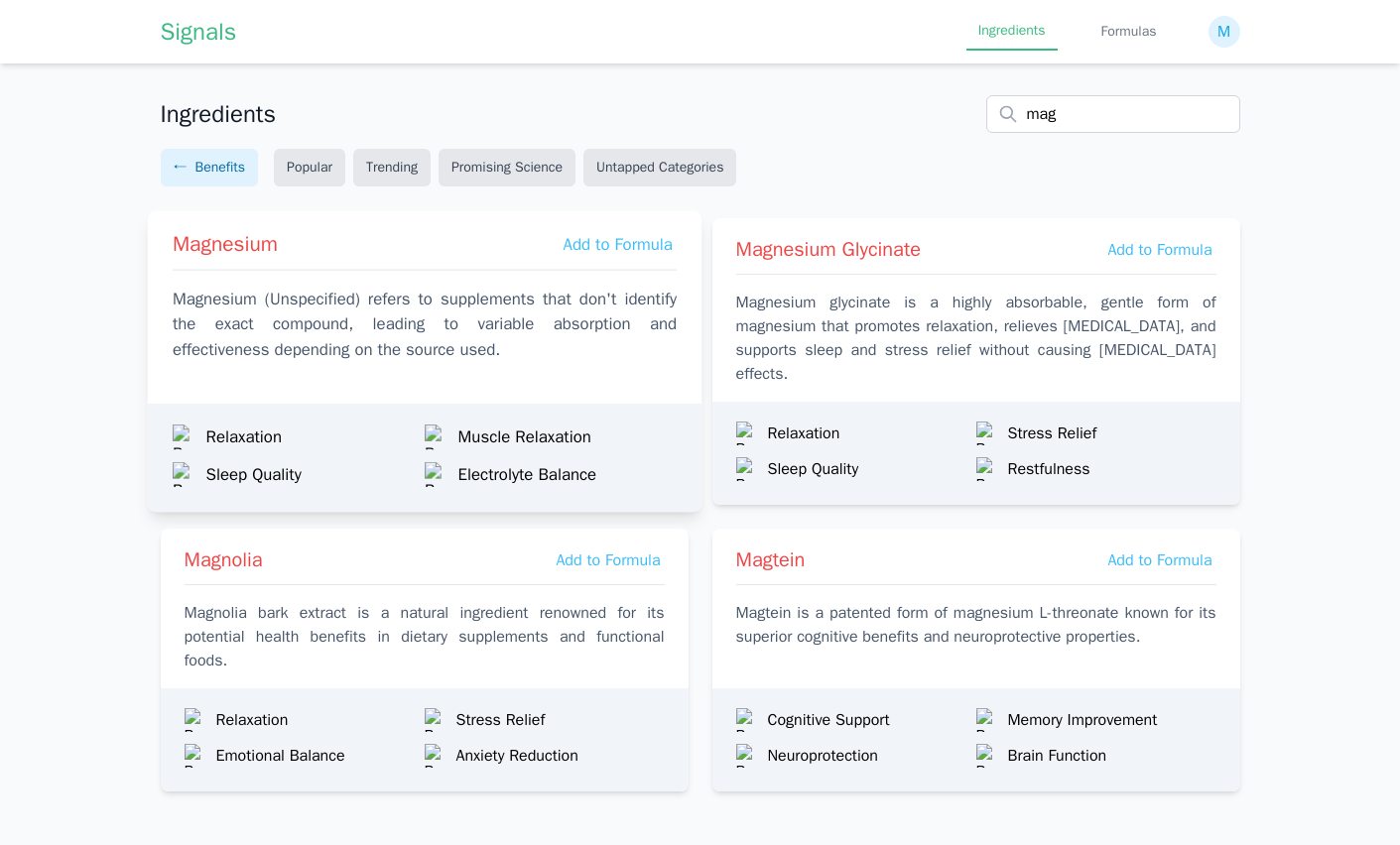 click on "Magnesium (Unspecified) refers to supplements that don't identify the exact compound, leading to variable absorption and effectiveness depending on the source used." at bounding box center (424, 324) 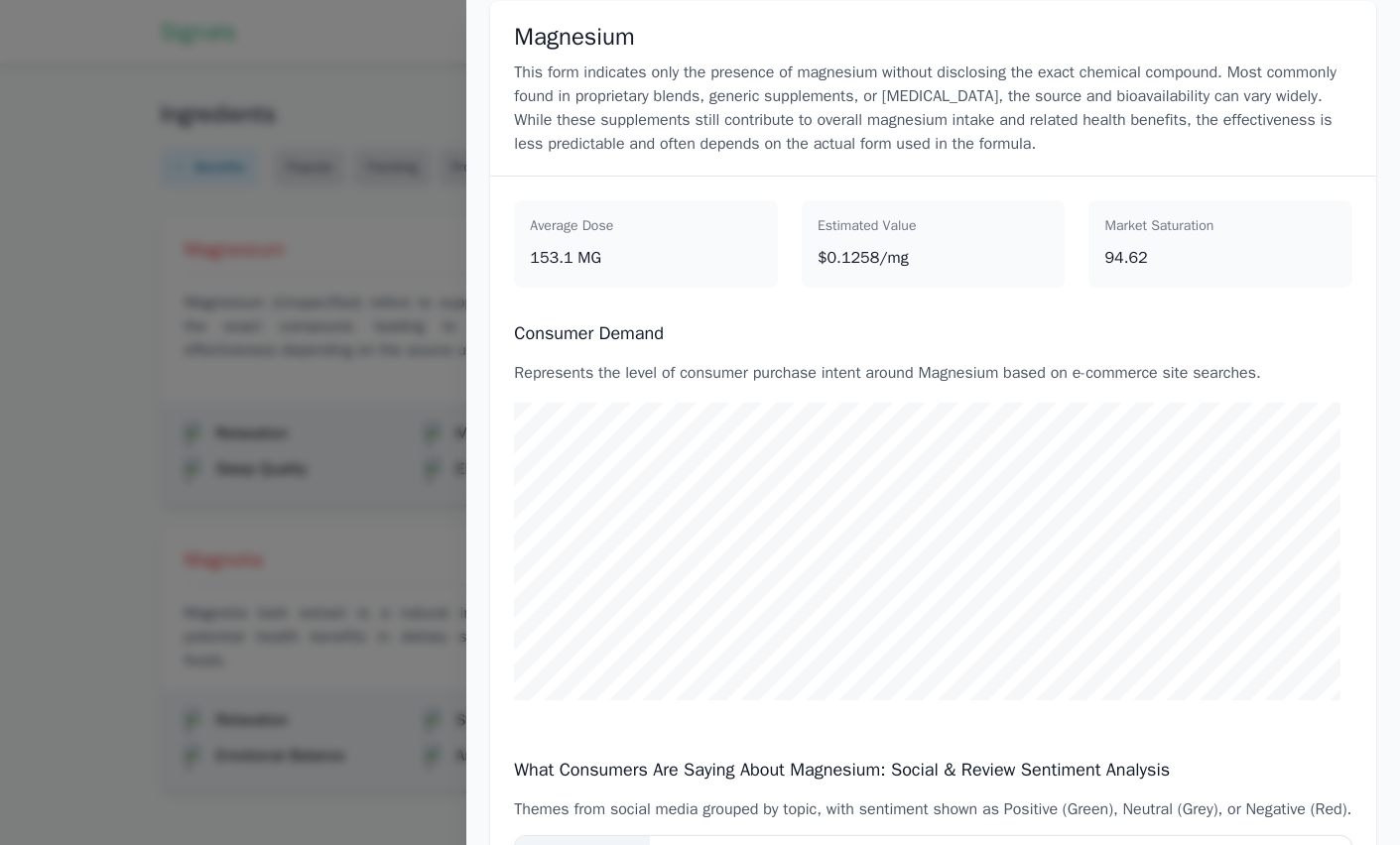 scroll, scrollTop: 0, scrollLeft: 0, axis: both 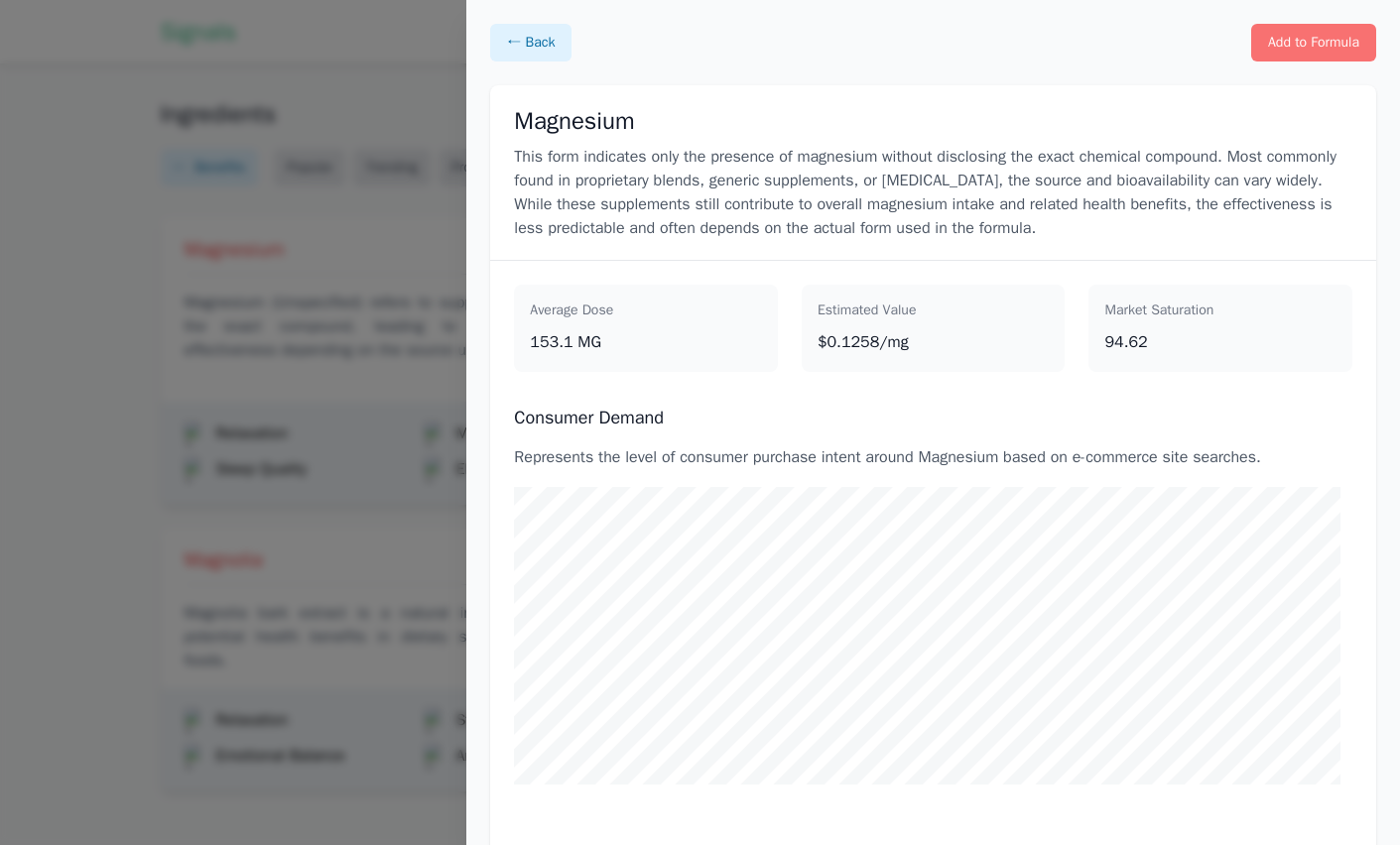 click at bounding box center [700, 422] 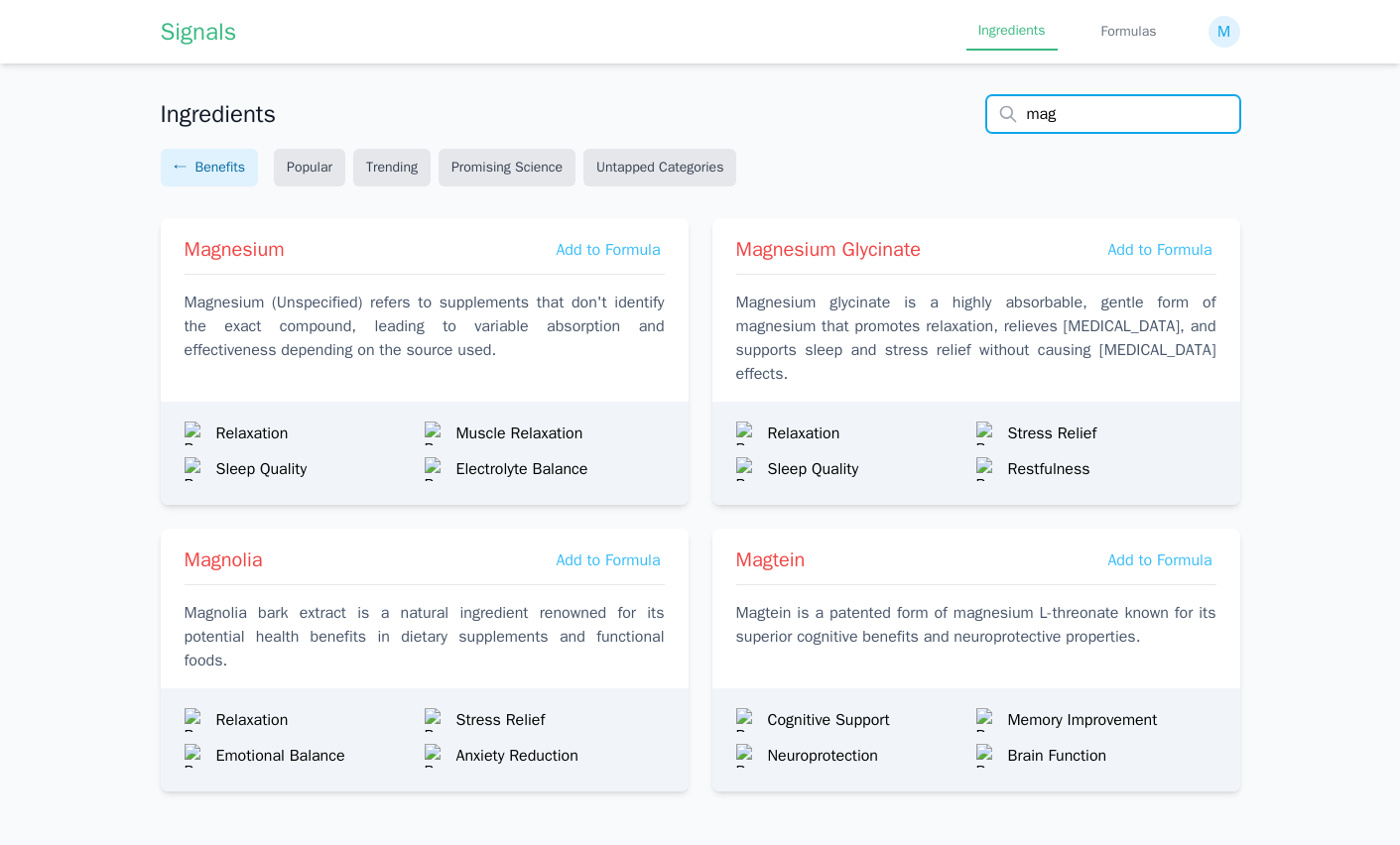 drag, startPoint x: 1100, startPoint y: 118, endPoint x: 964, endPoint y: 86, distance: 139.71399 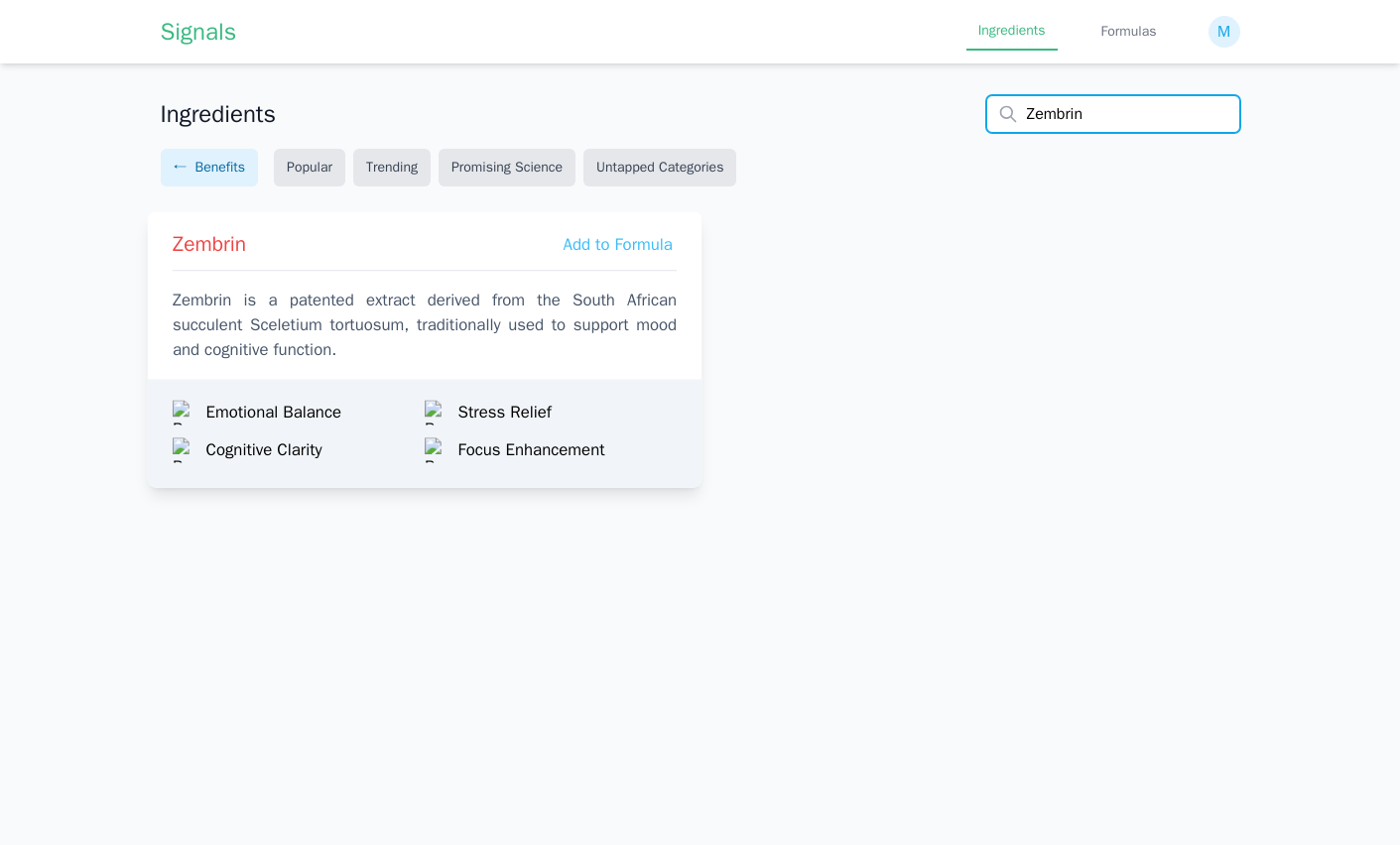 type on "Zembrin" 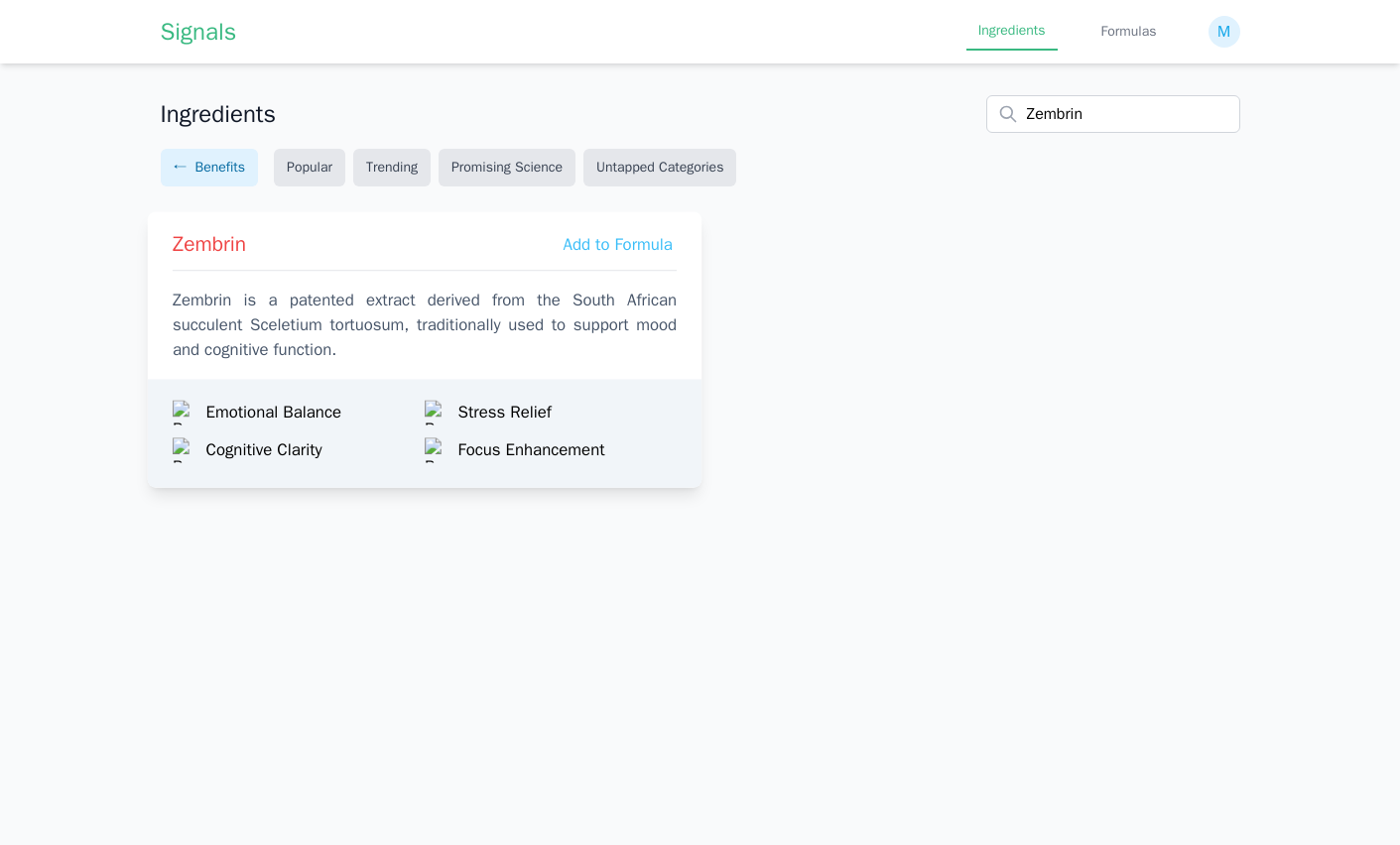 click at bounding box center [424, 270] 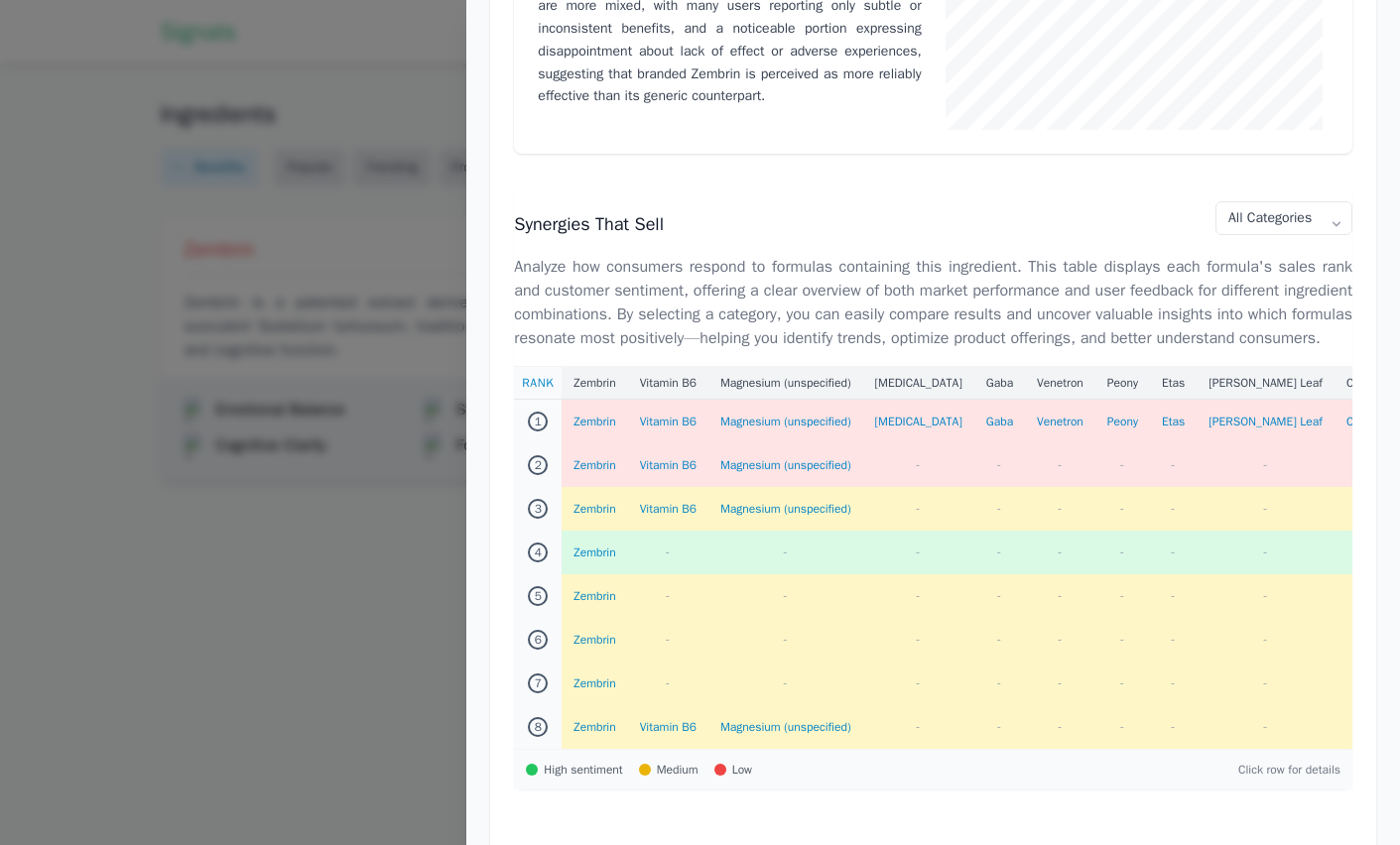 scroll, scrollTop: 1766, scrollLeft: 0, axis: vertical 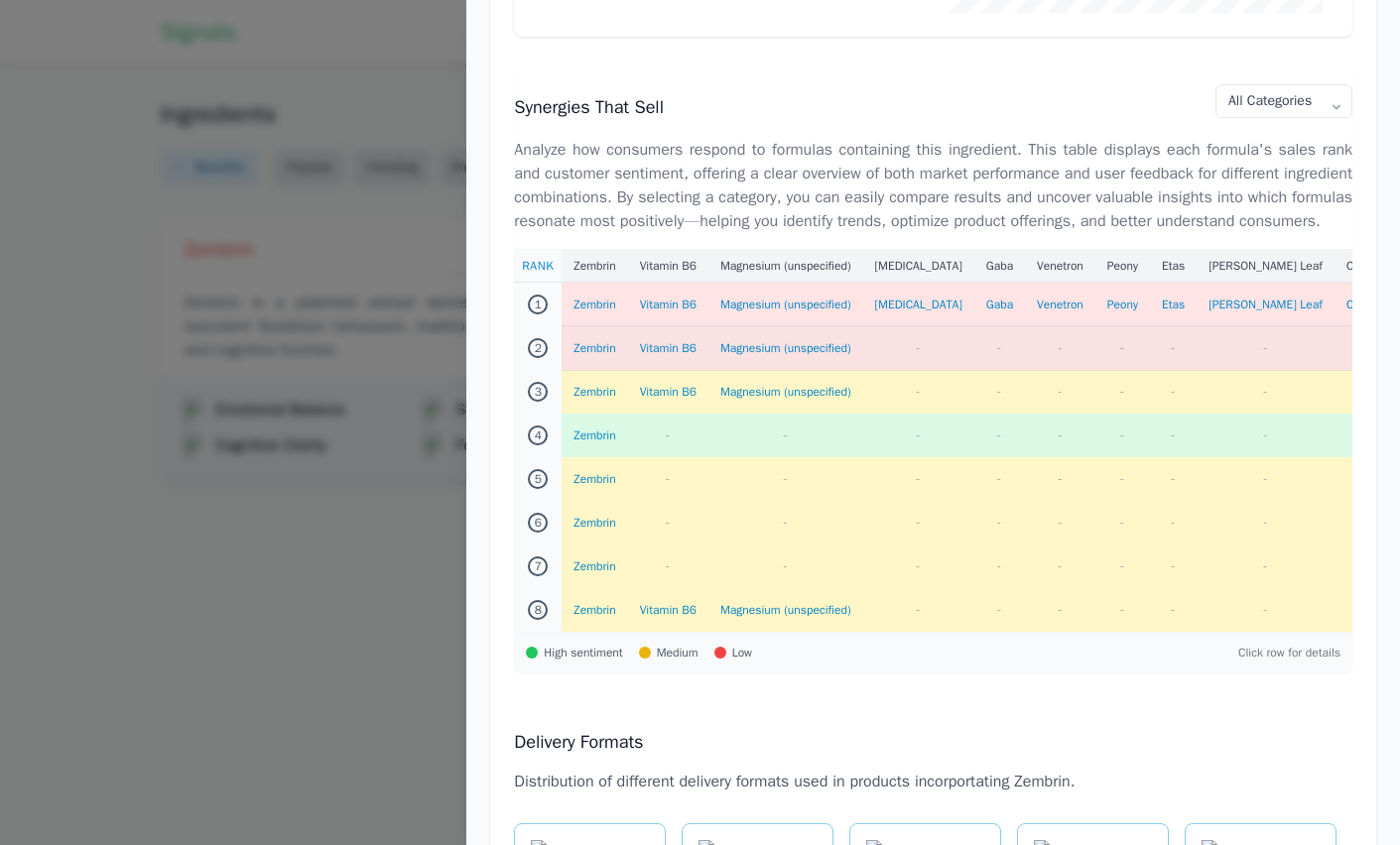 click on "Zembrin" at bounding box center [594, 348] 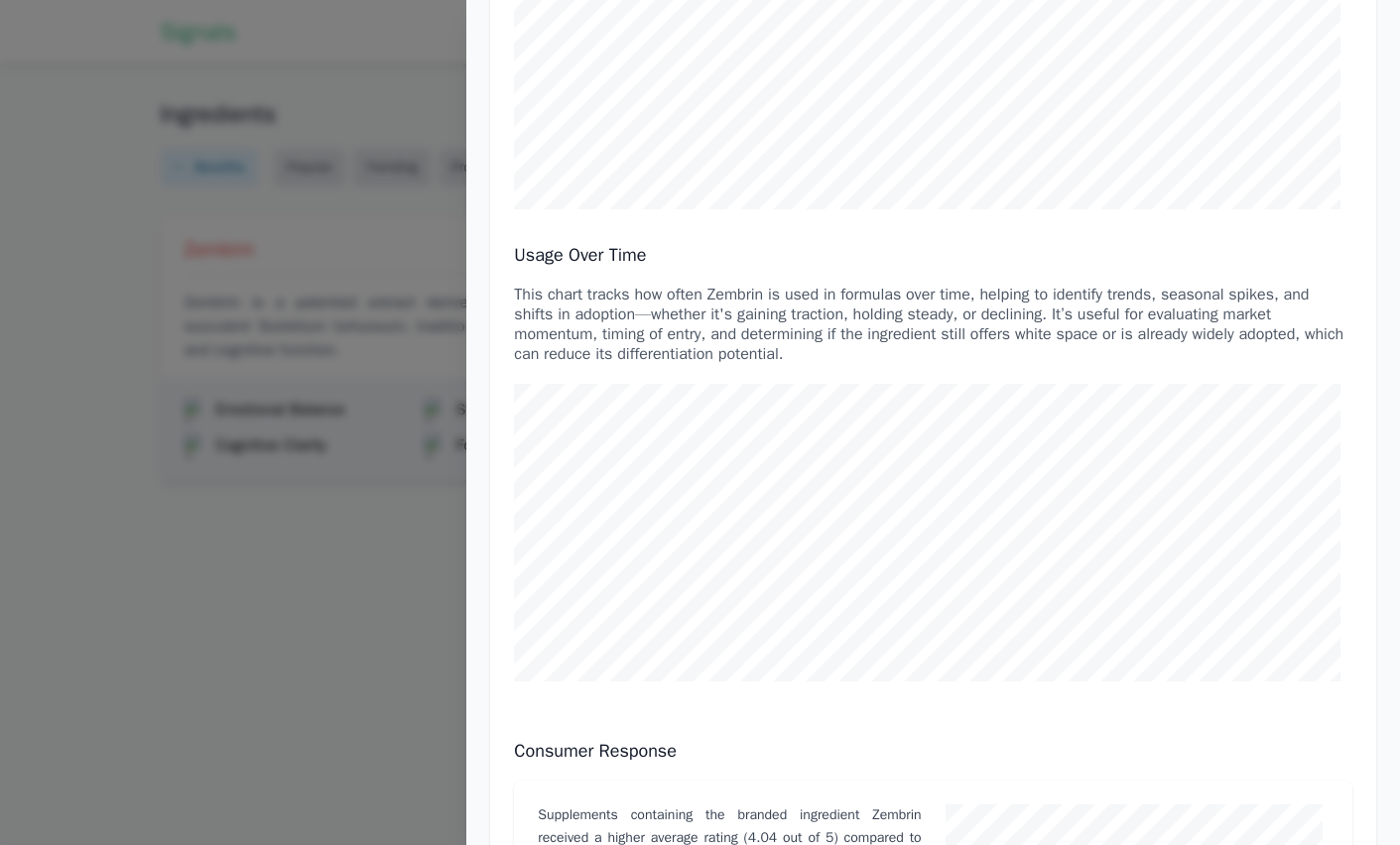 scroll, scrollTop: 0, scrollLeft: 0, axis: both 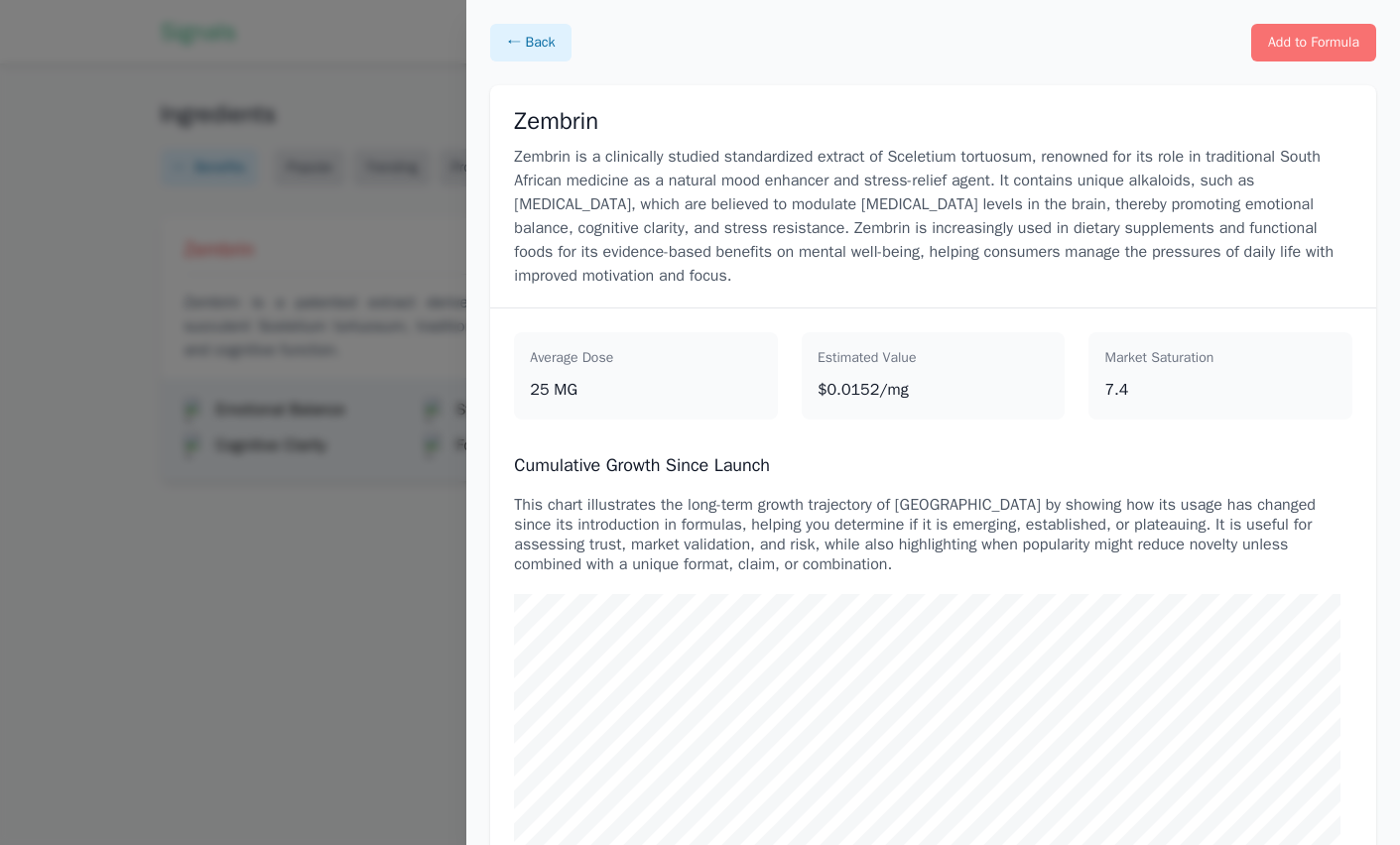 click at bounding box center [700, 422] 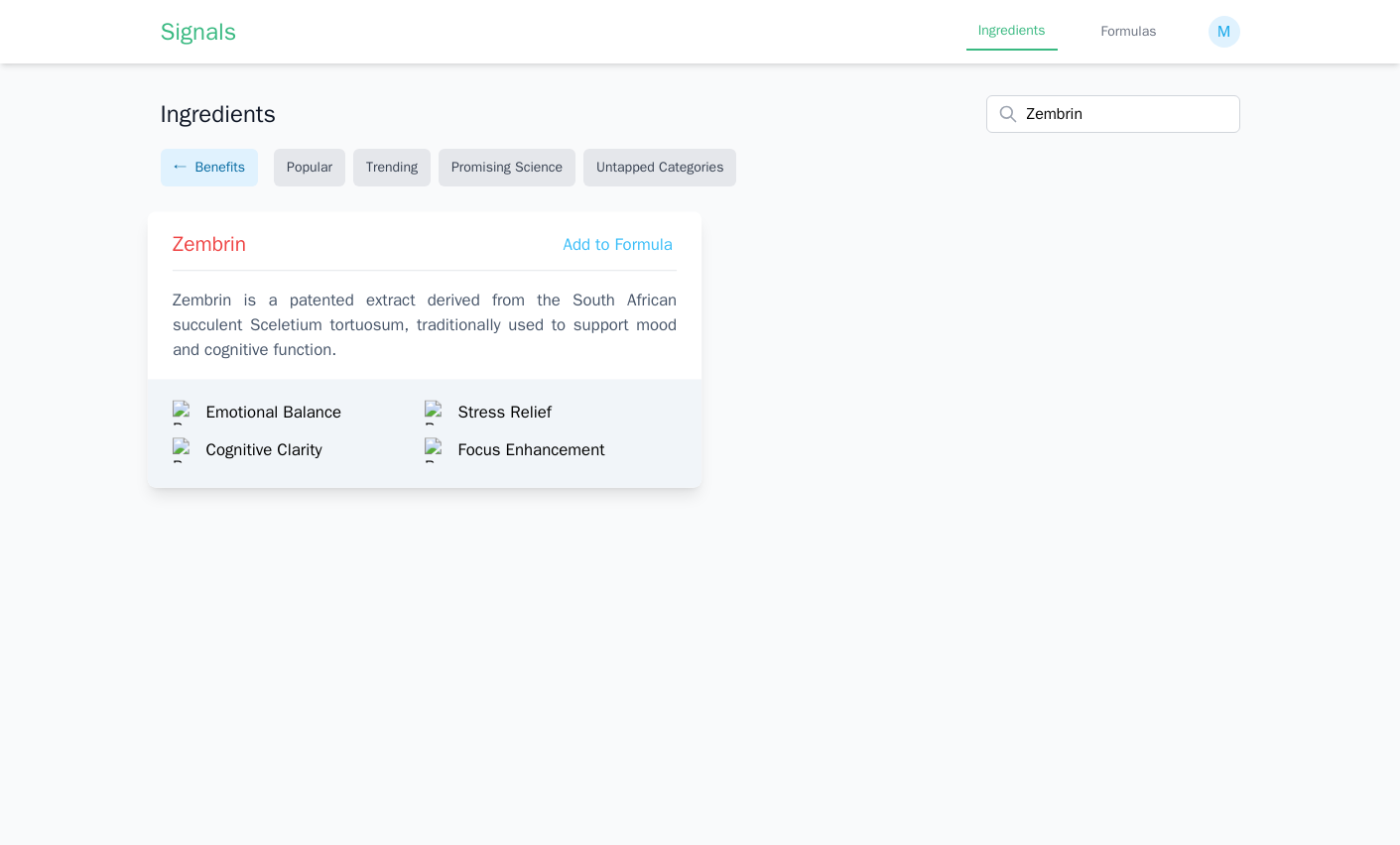 click on "Zembrin is a patented extract derived from the South African succulent Sceletium tortuosum, traditionally used to support mood and cognitive function." at bounding box center [424, 325] 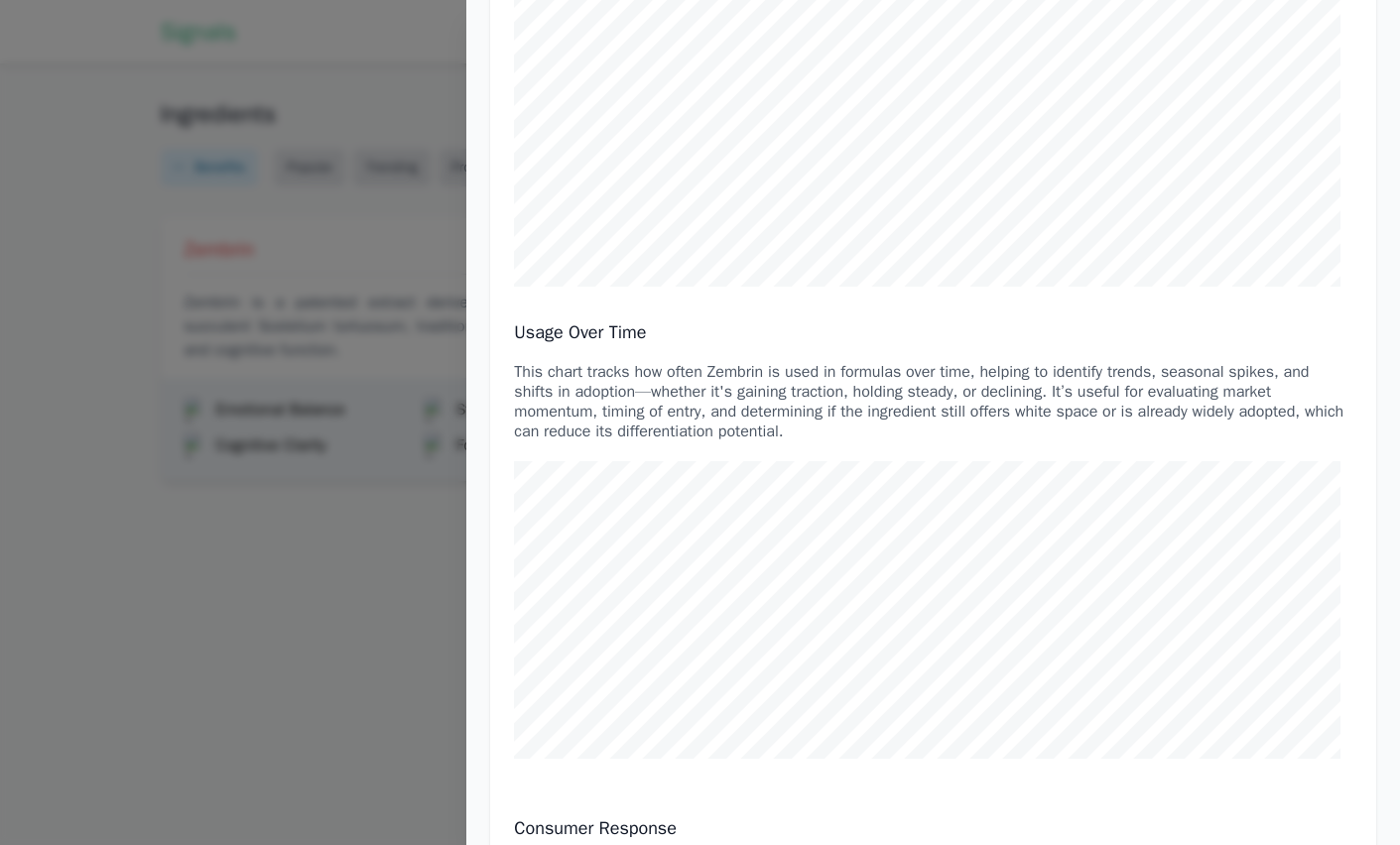 scroll, scrollTop: 0, scrollLeft: 0, axis: both 